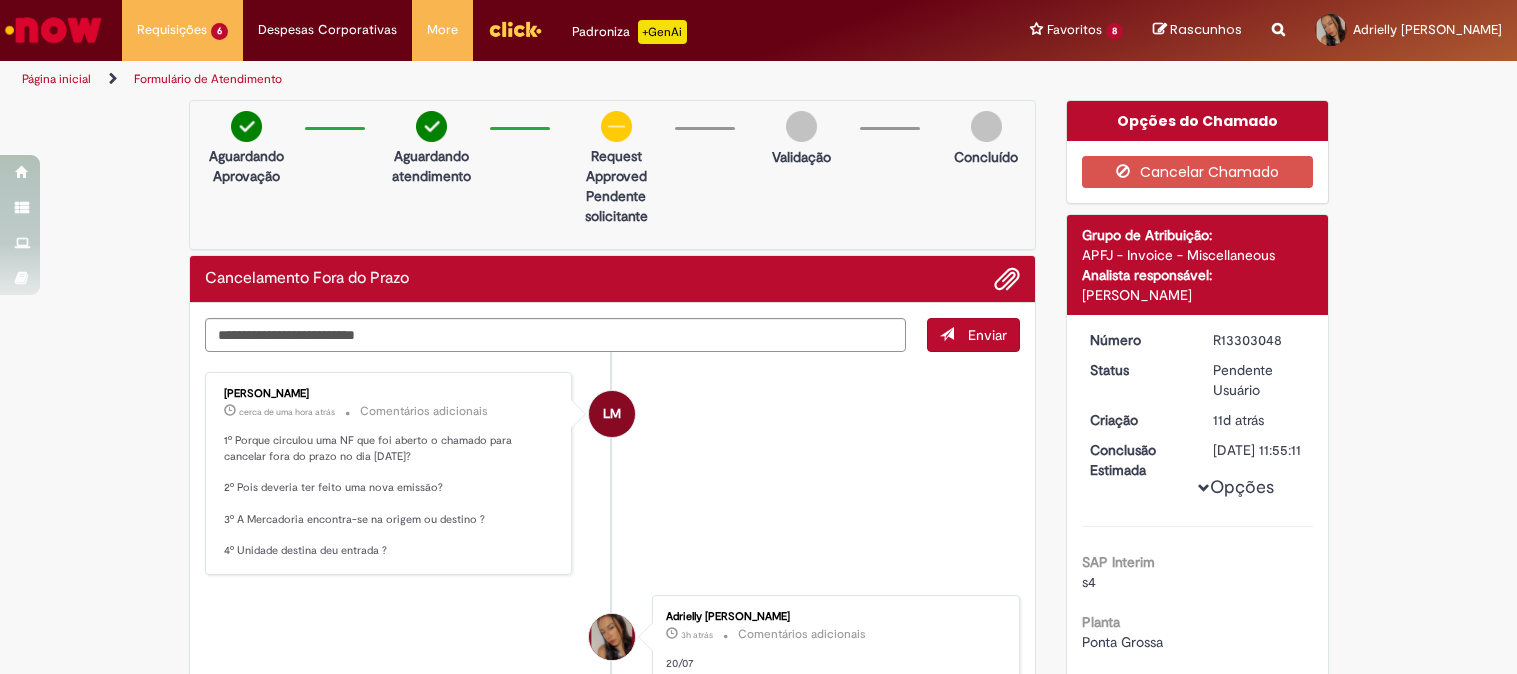 scroll, scrollTop: 0, scrollLeft: 0, axis: both 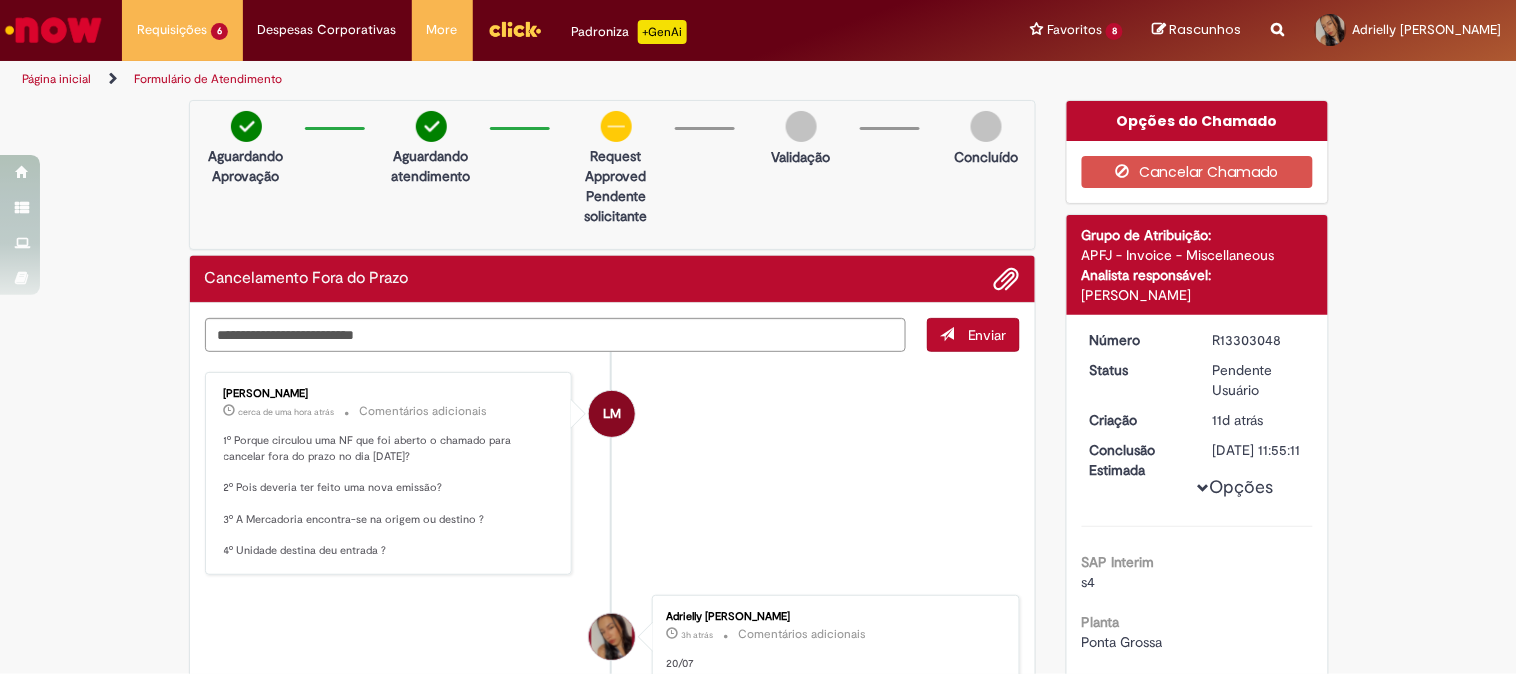 click at bounding box center (53, 30) 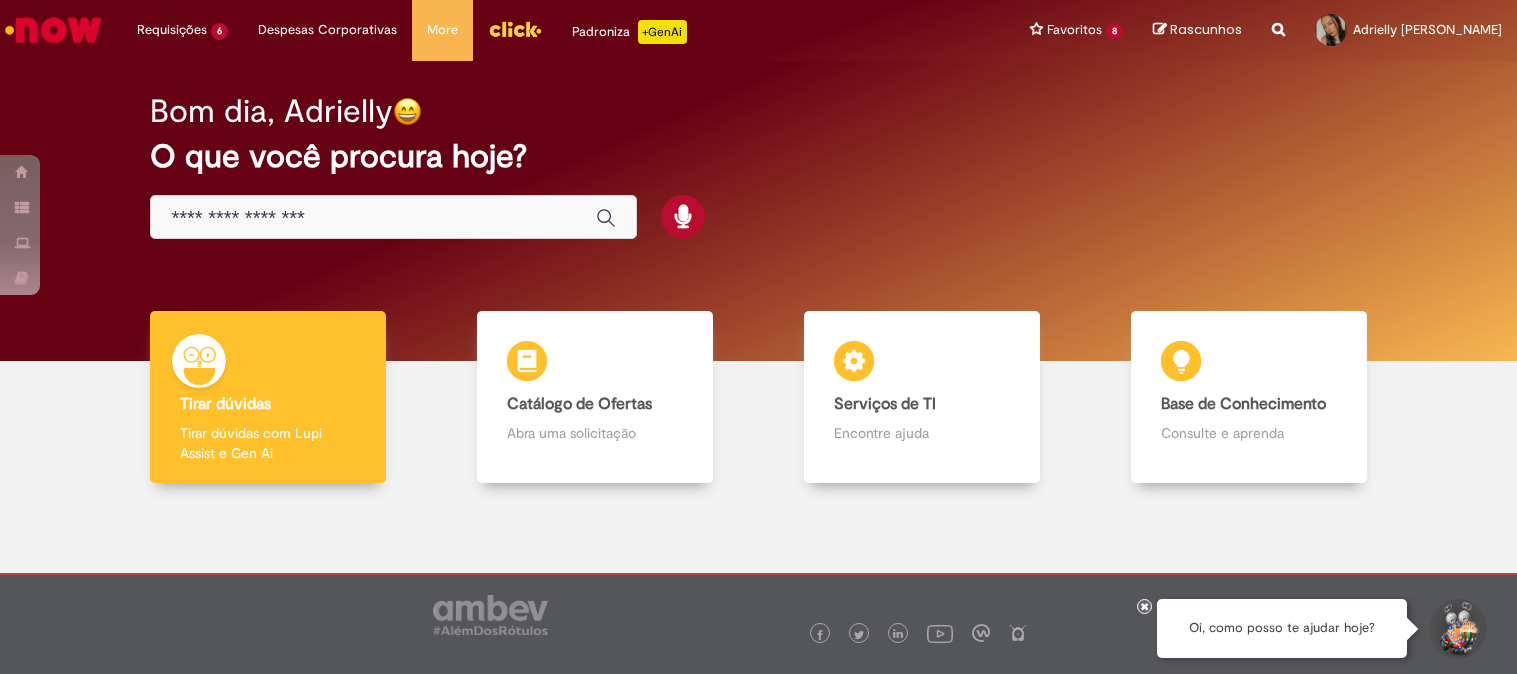 scroll, scrollTop: 0, scrollLeft: 0, axis: both 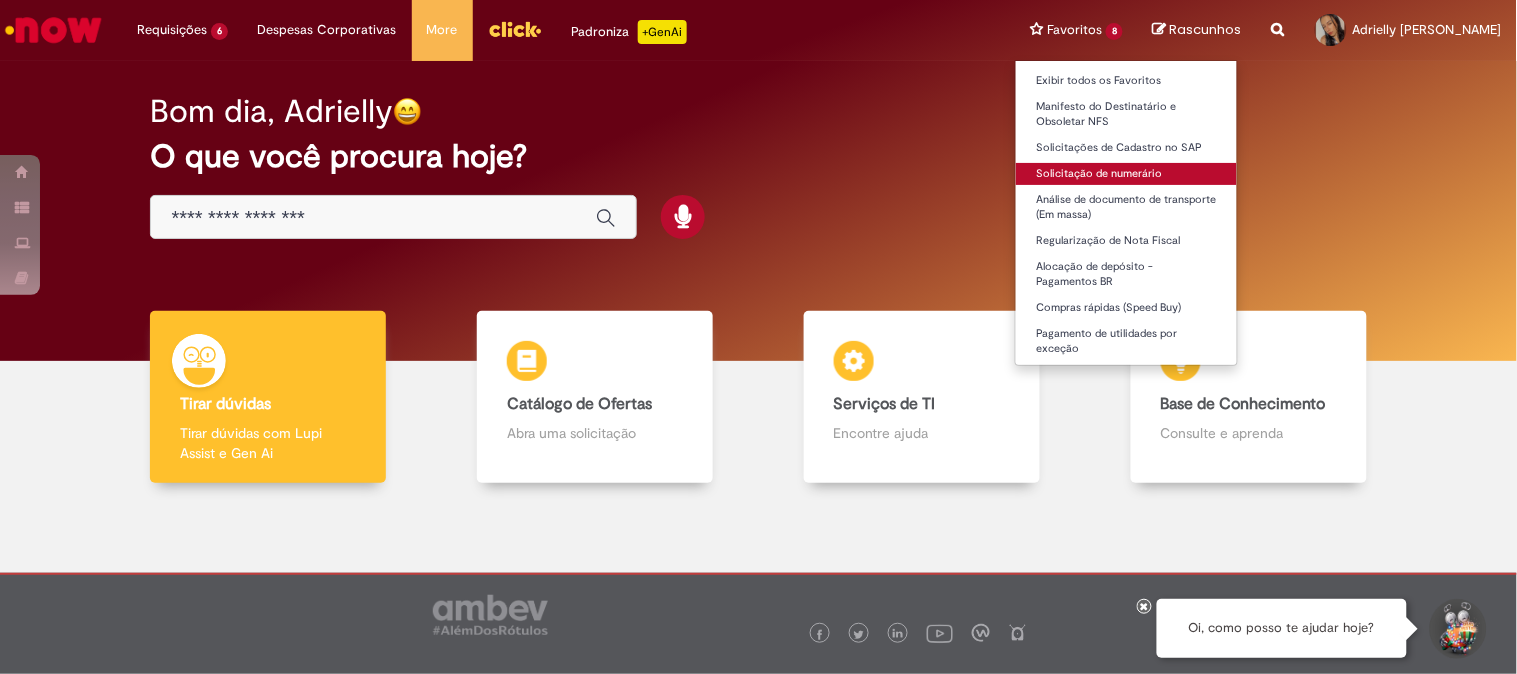 click on "Solicitação de numerário" at bounding box center (1126, 174) 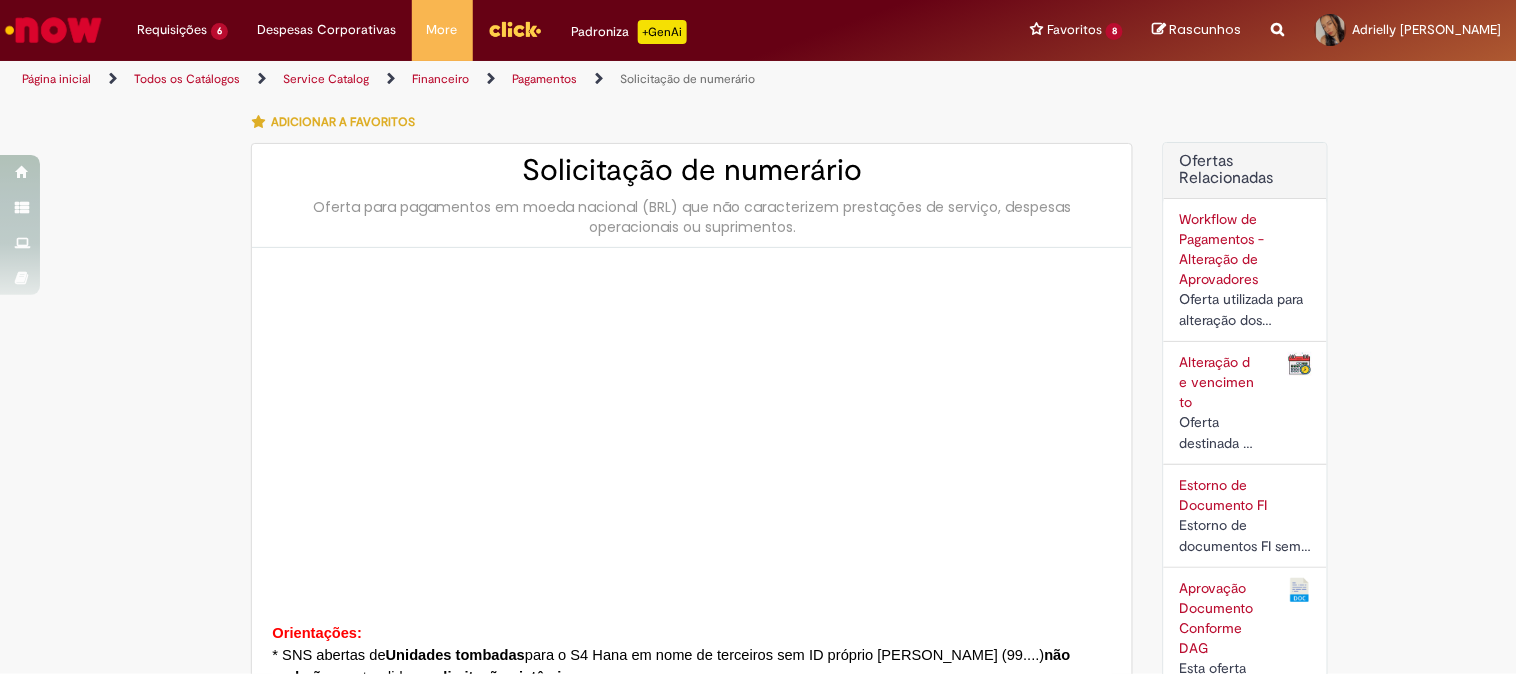 type on "********" 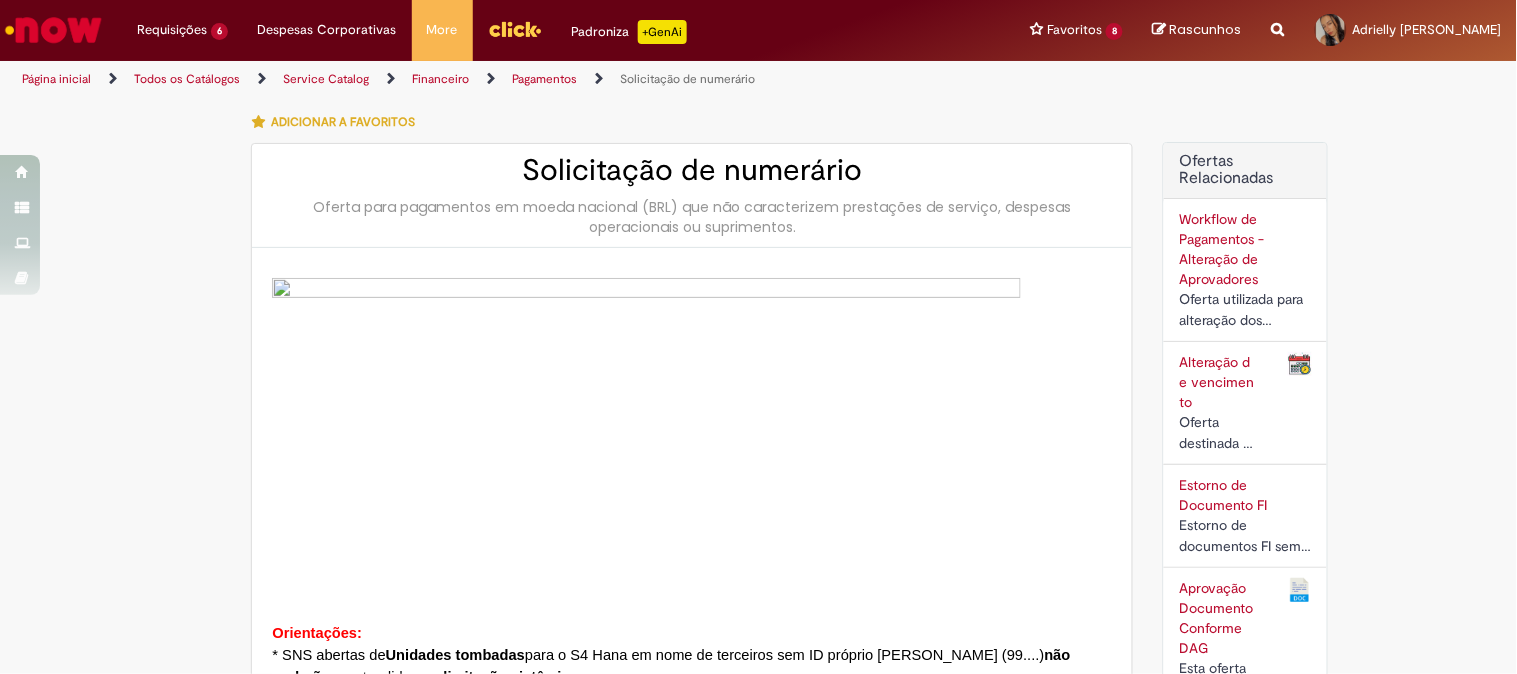 type on "**********" 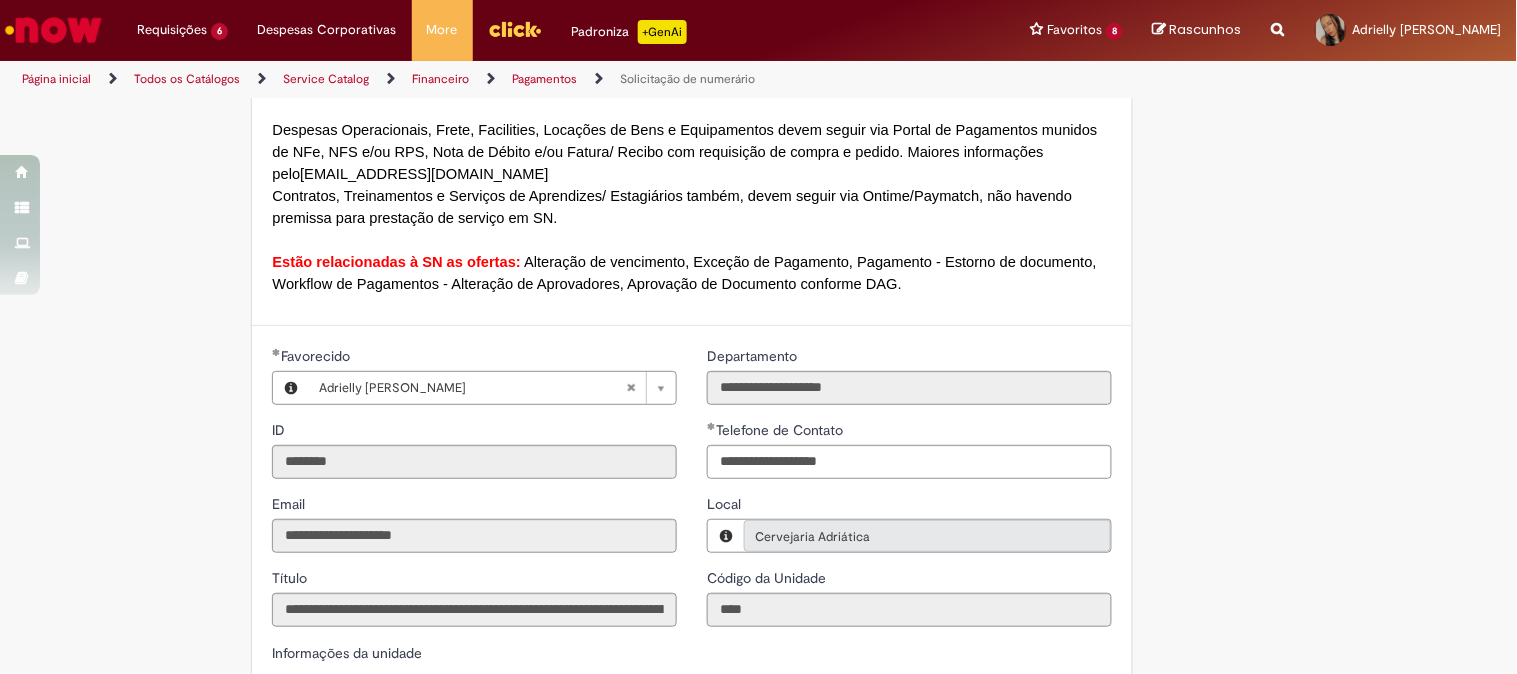 scroll, scrollTop: 2000, scrollLeft: 0, axis: vertical 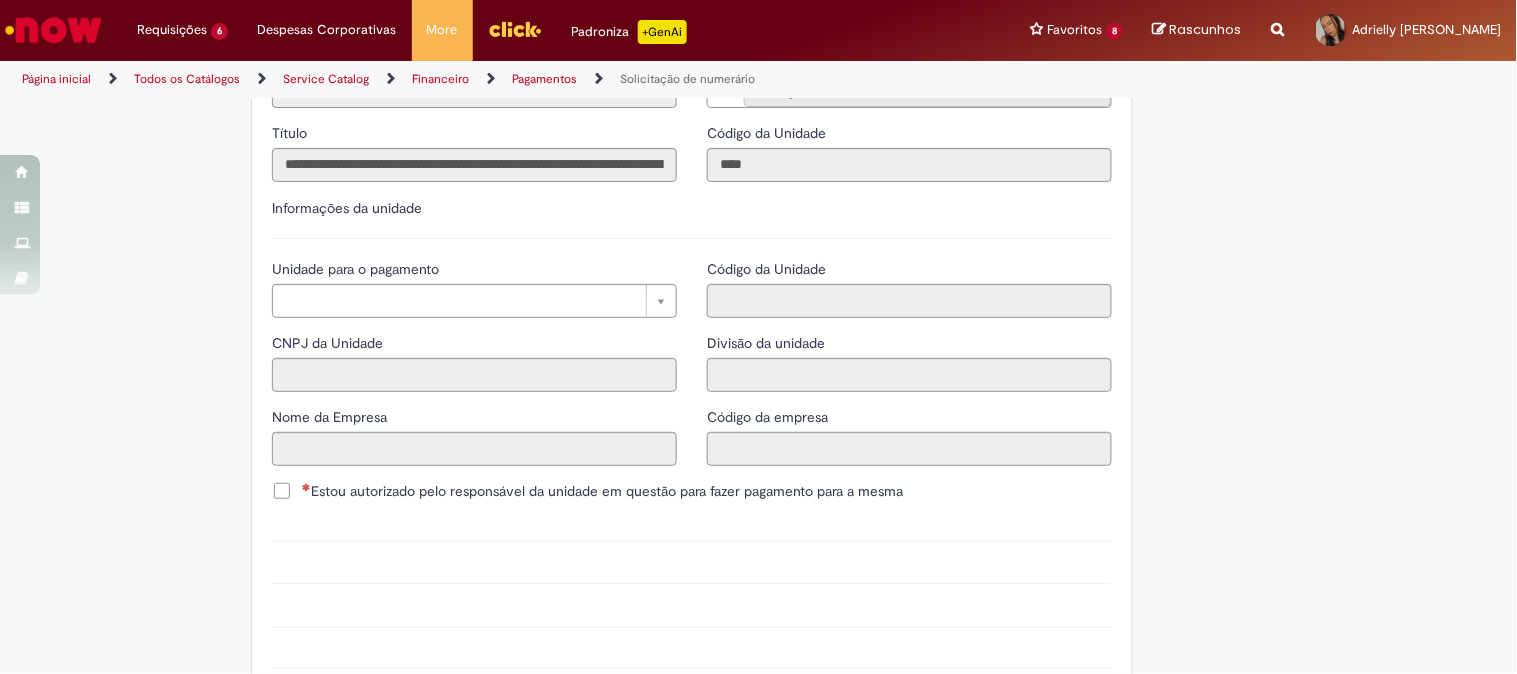 click on "Unidade para o pagamento          Pesquisar usando lista                 Unidade para o pagamento                     CNPJ da Unidade Nome da Empresa" at bounding box center [474, 370] 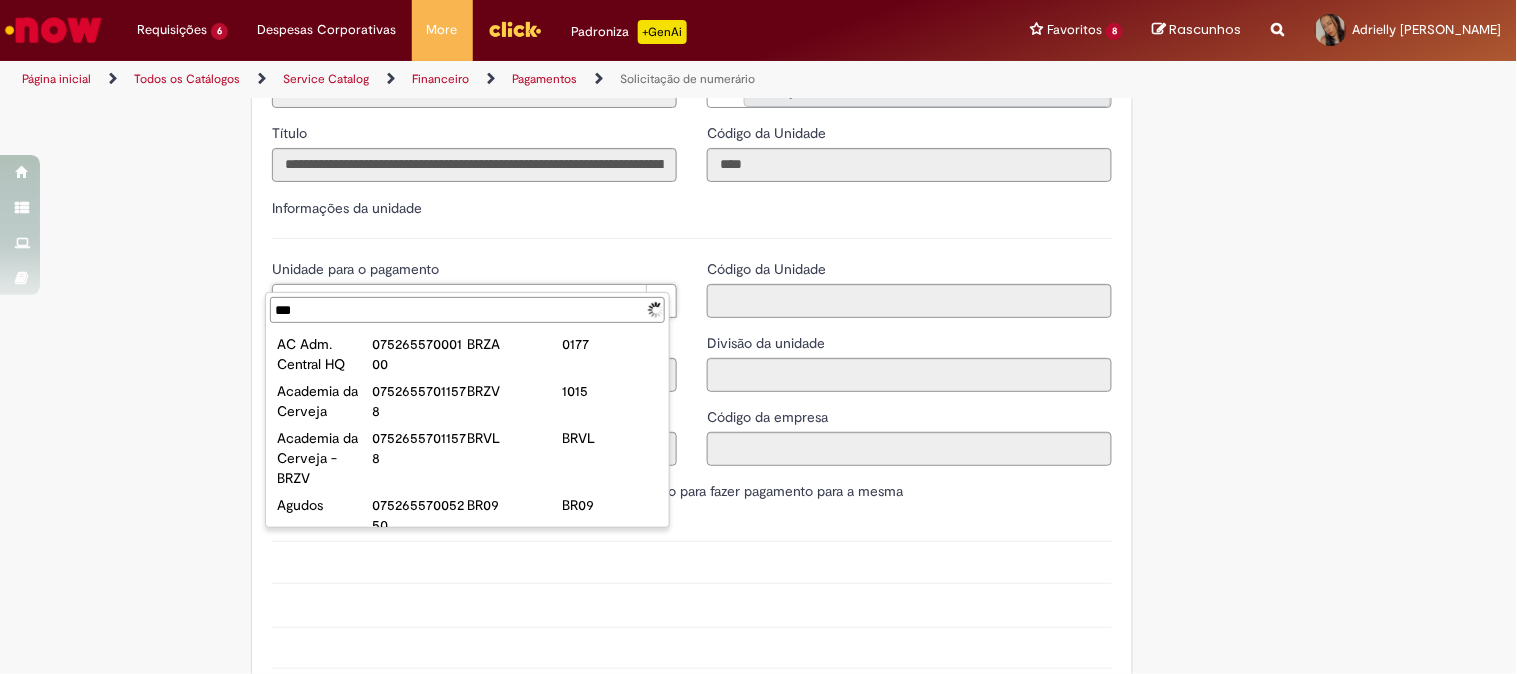 type on "****" 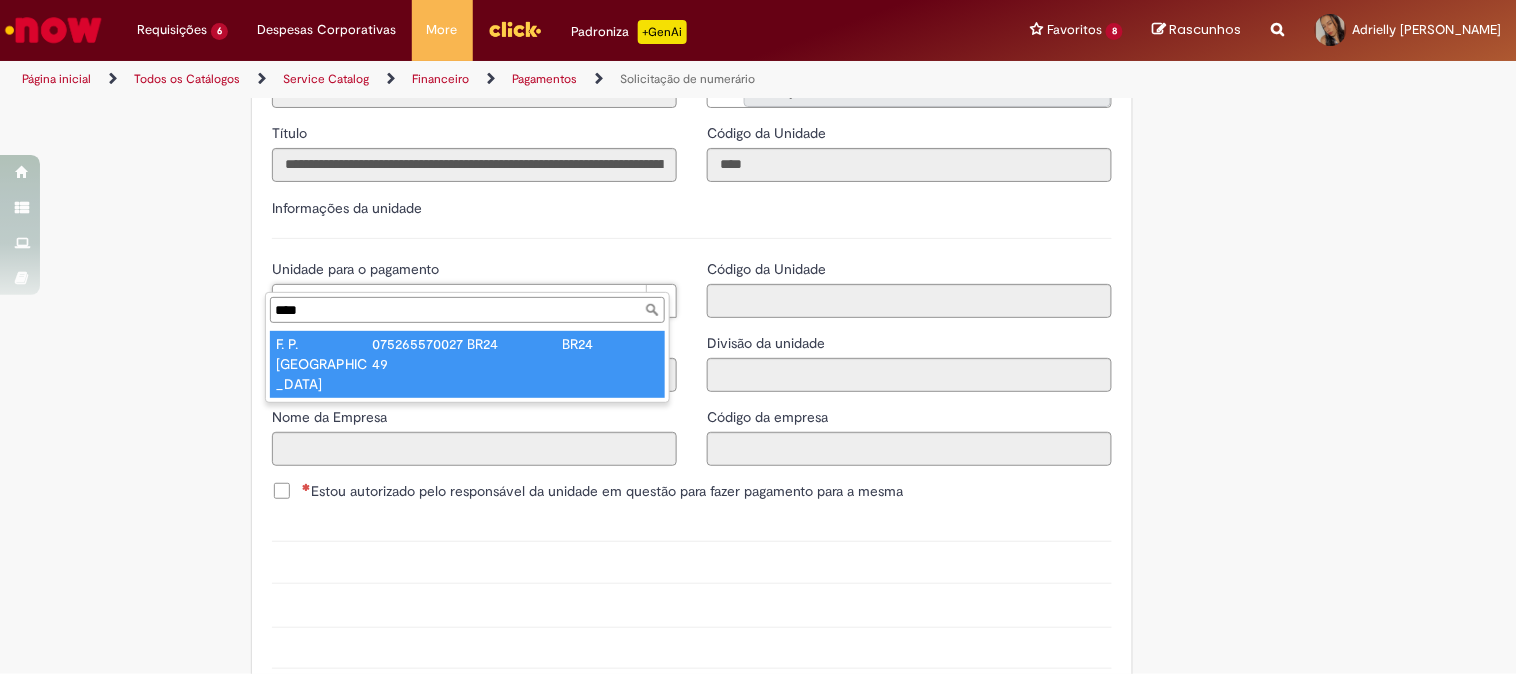 type on "**********" 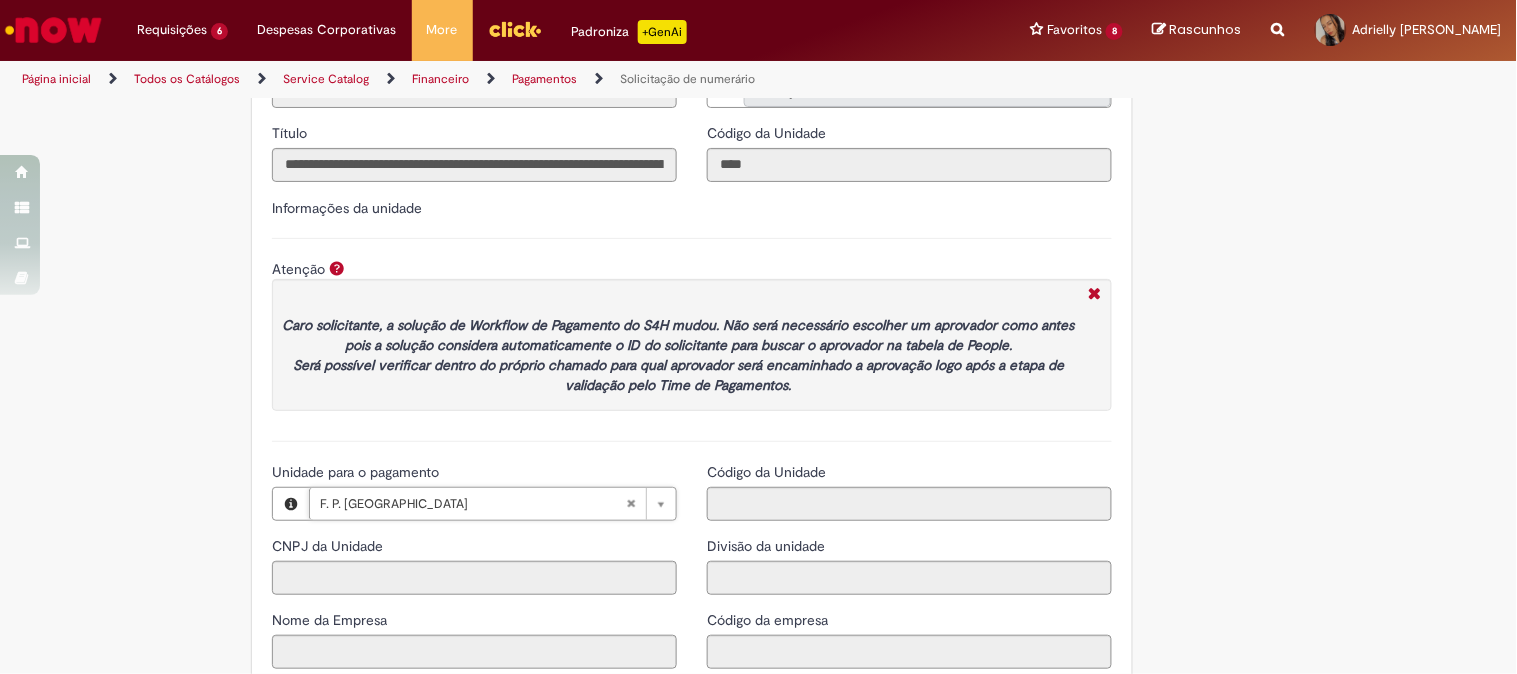 type on "**********" 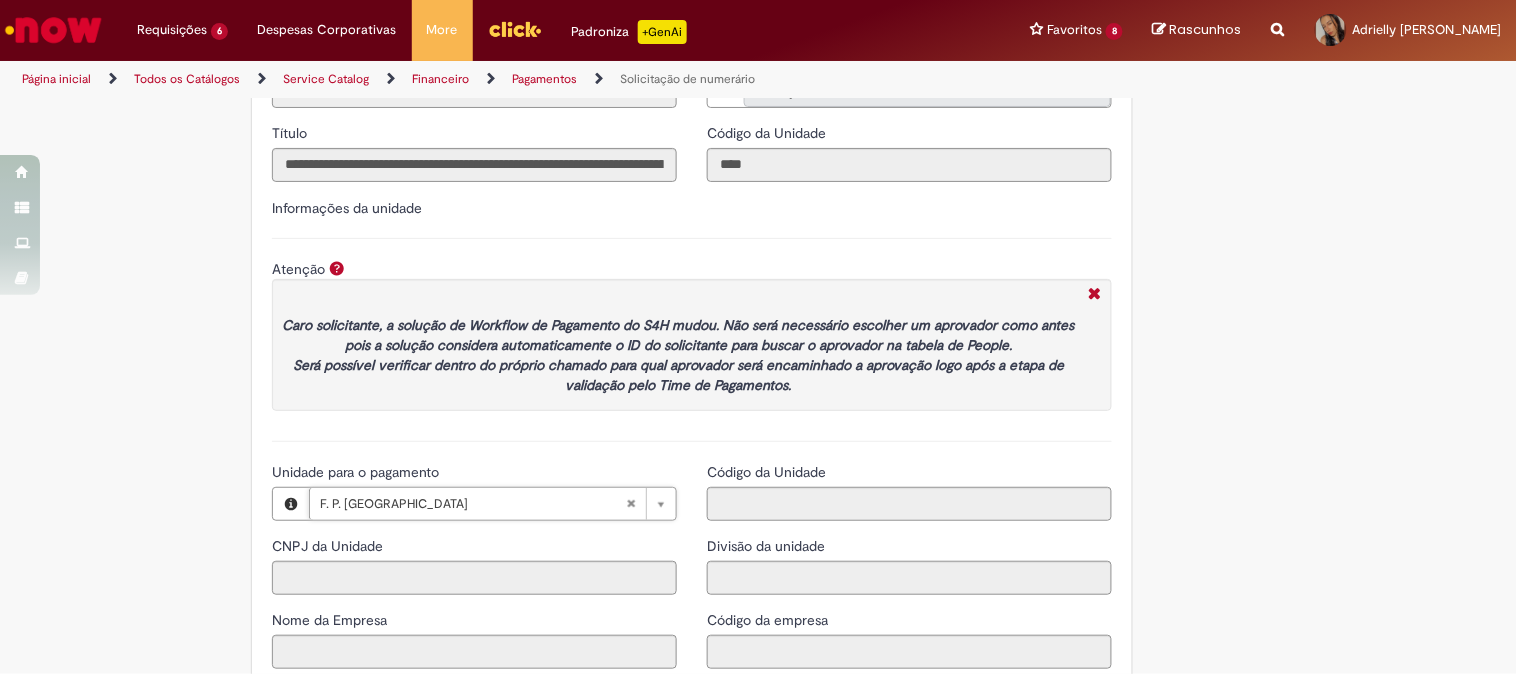 type on "**********" 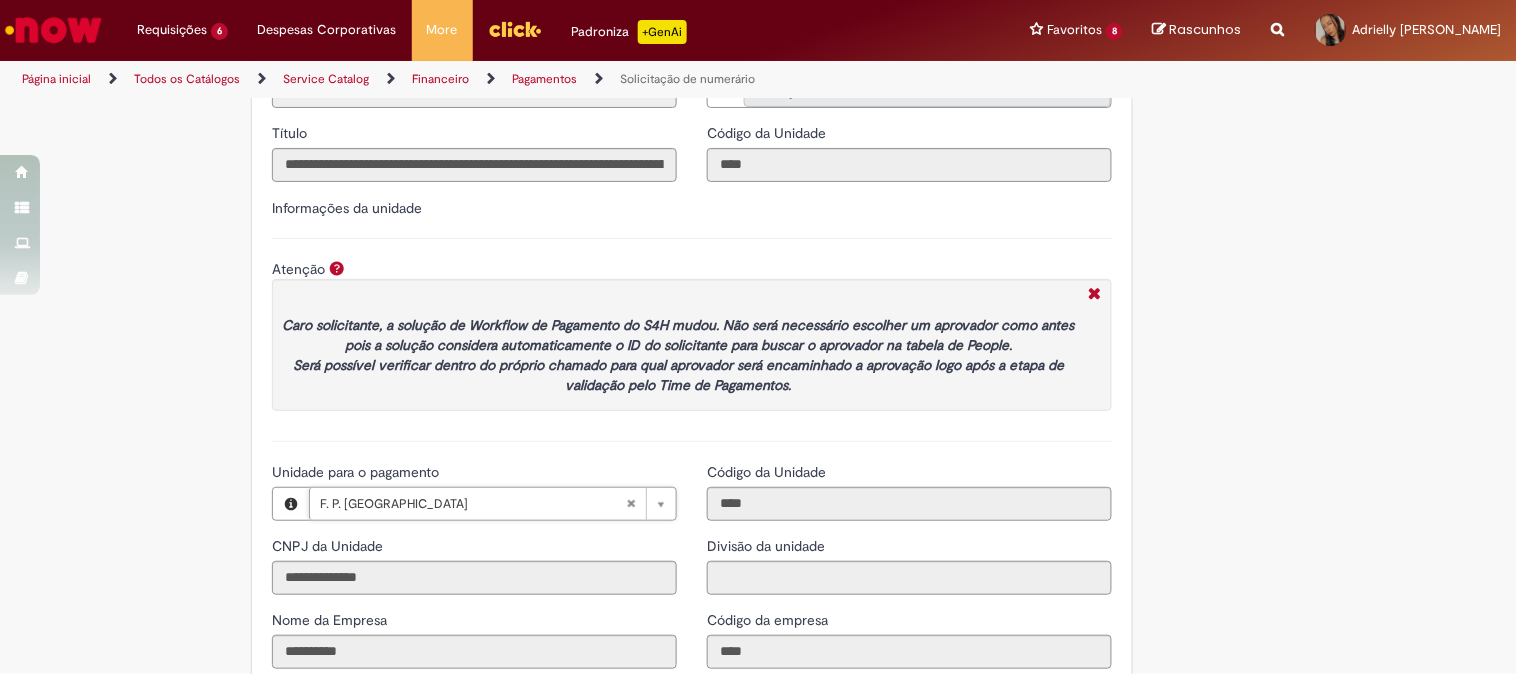 scroll, scrollTop: 2444, scrollLeft: 0, axis: vertical 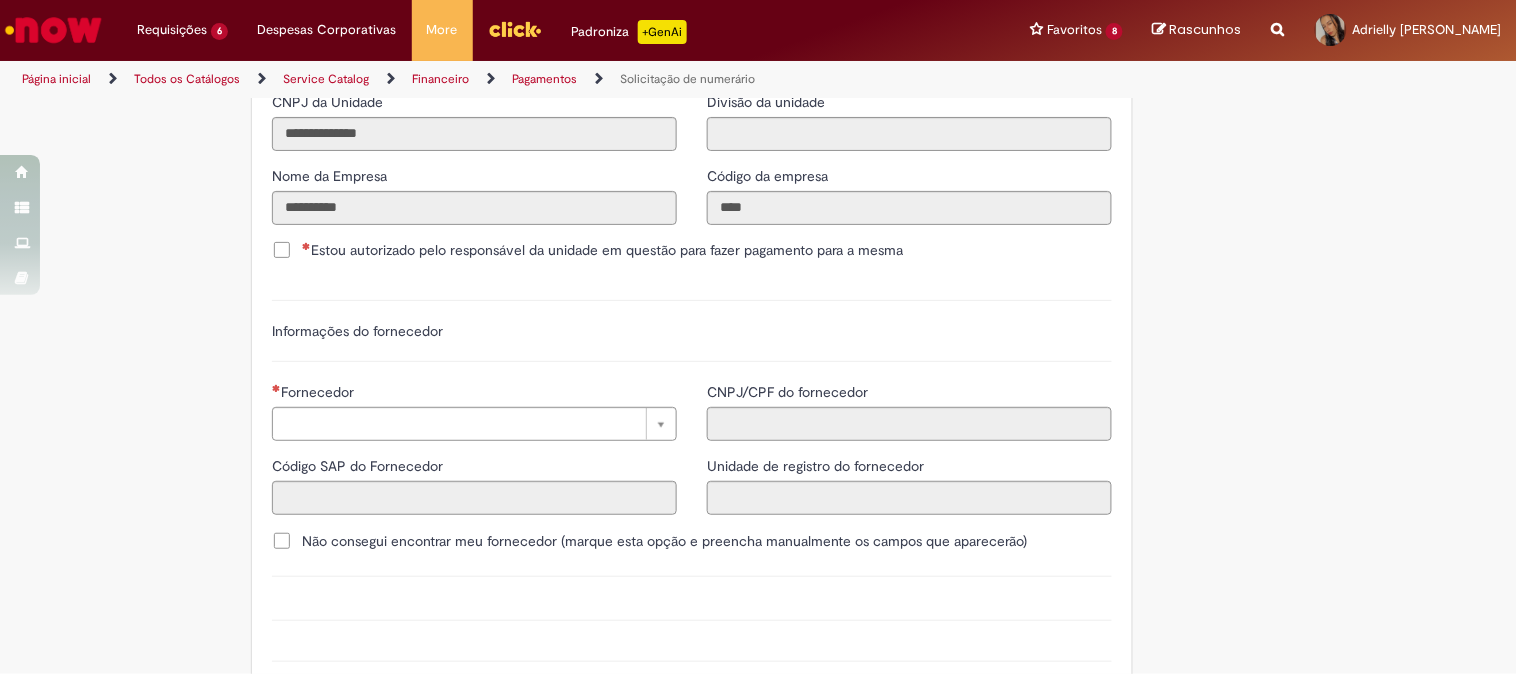 click on "**********" at bounding box center [474, 129] 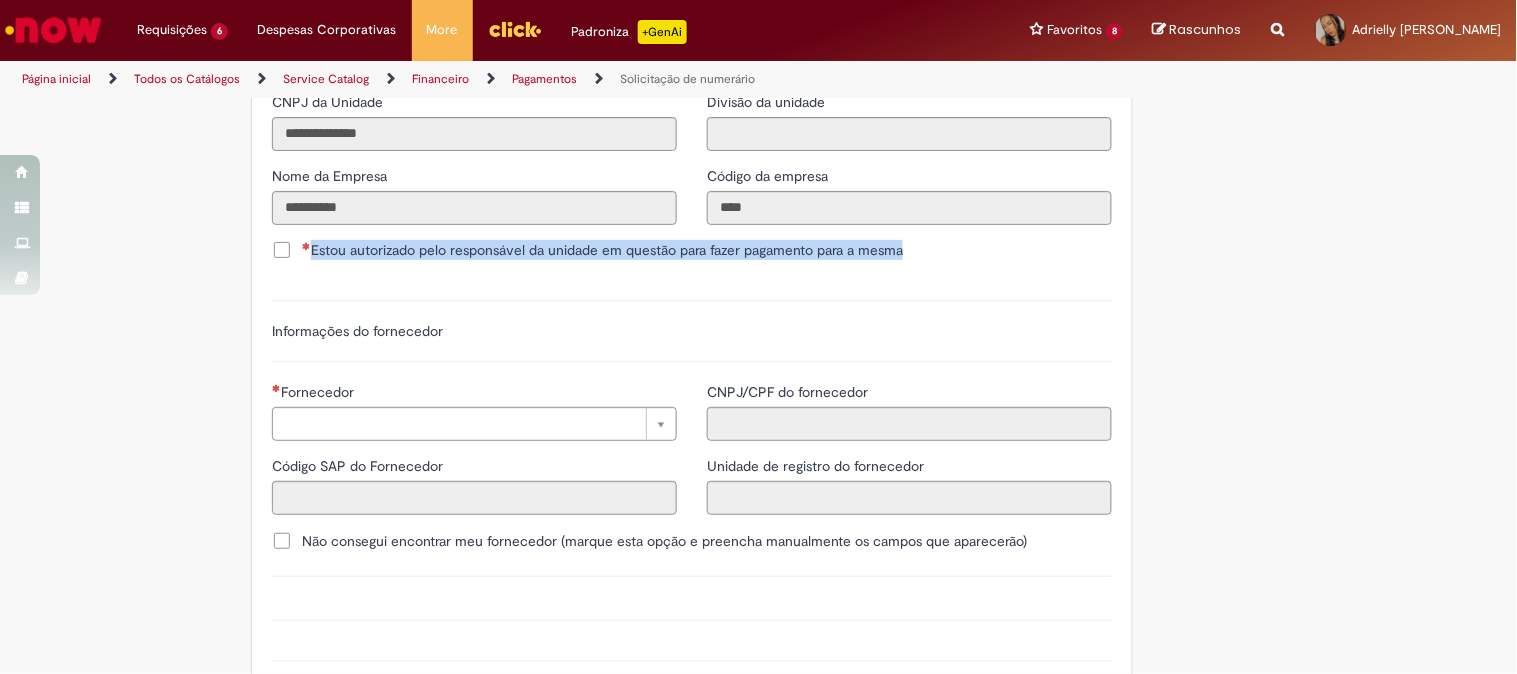 click on "Estou autorizado pelo responsável da unidade em questão para fazer pagamento para a mesma" at bounding box center (692, 252) 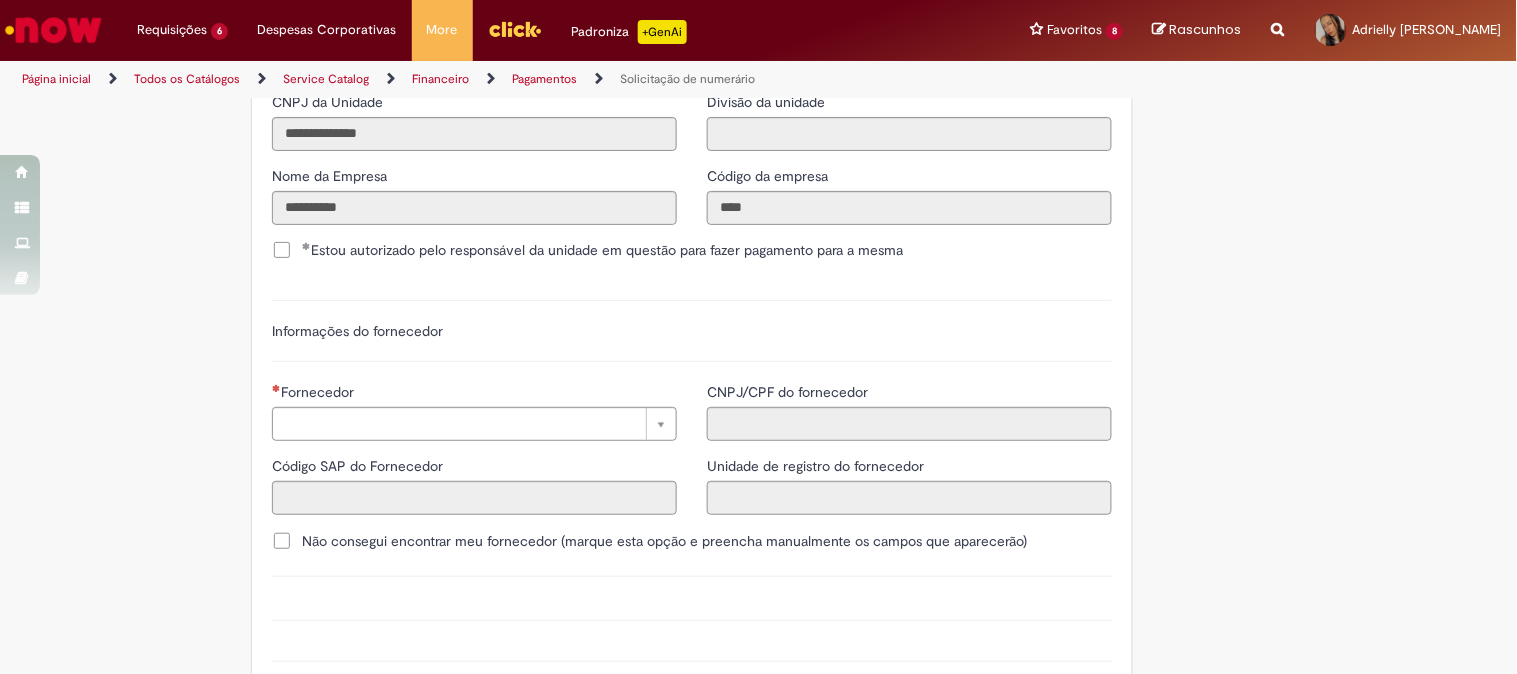 click on "Fornecedor                      Pesquisar usando lista                  Fornecedor                                 Código SAP do Fornecedor" at bounding box center [474, 456] 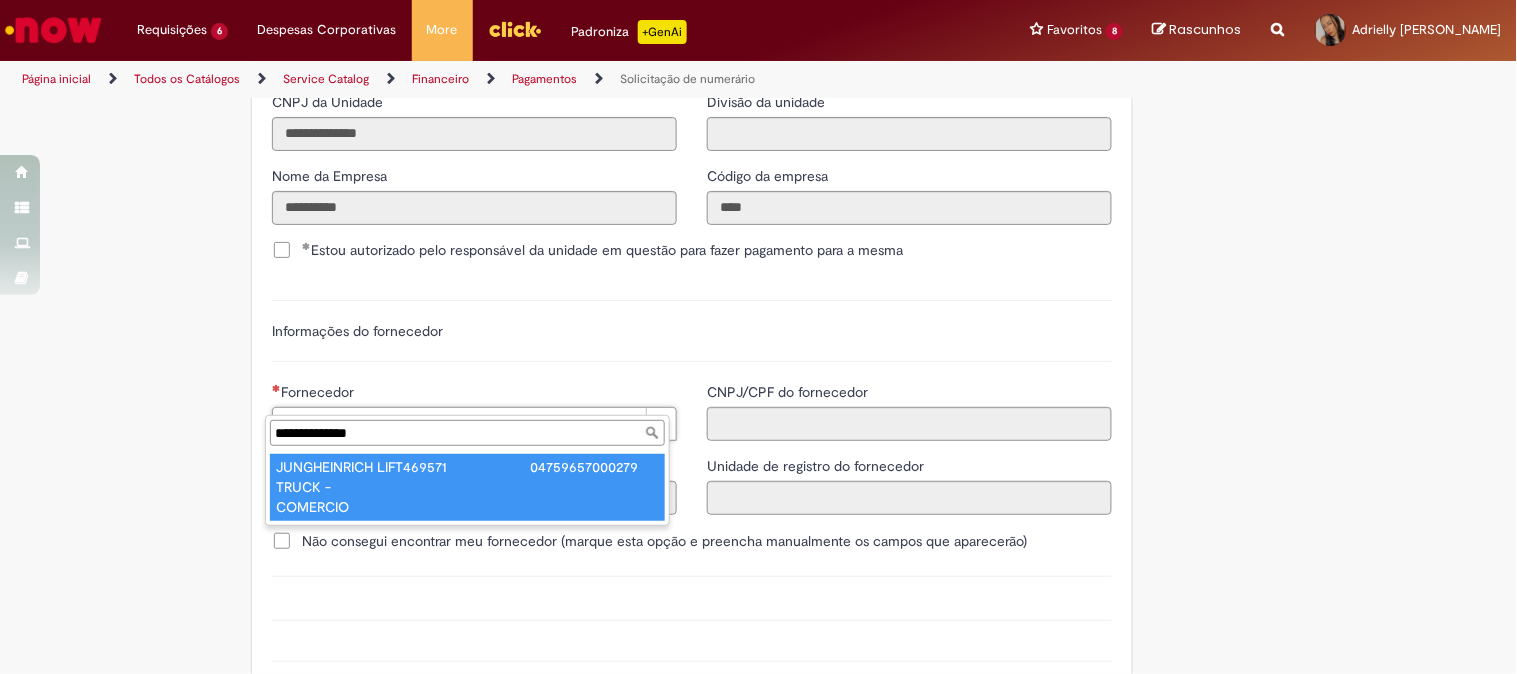 type on "**********" 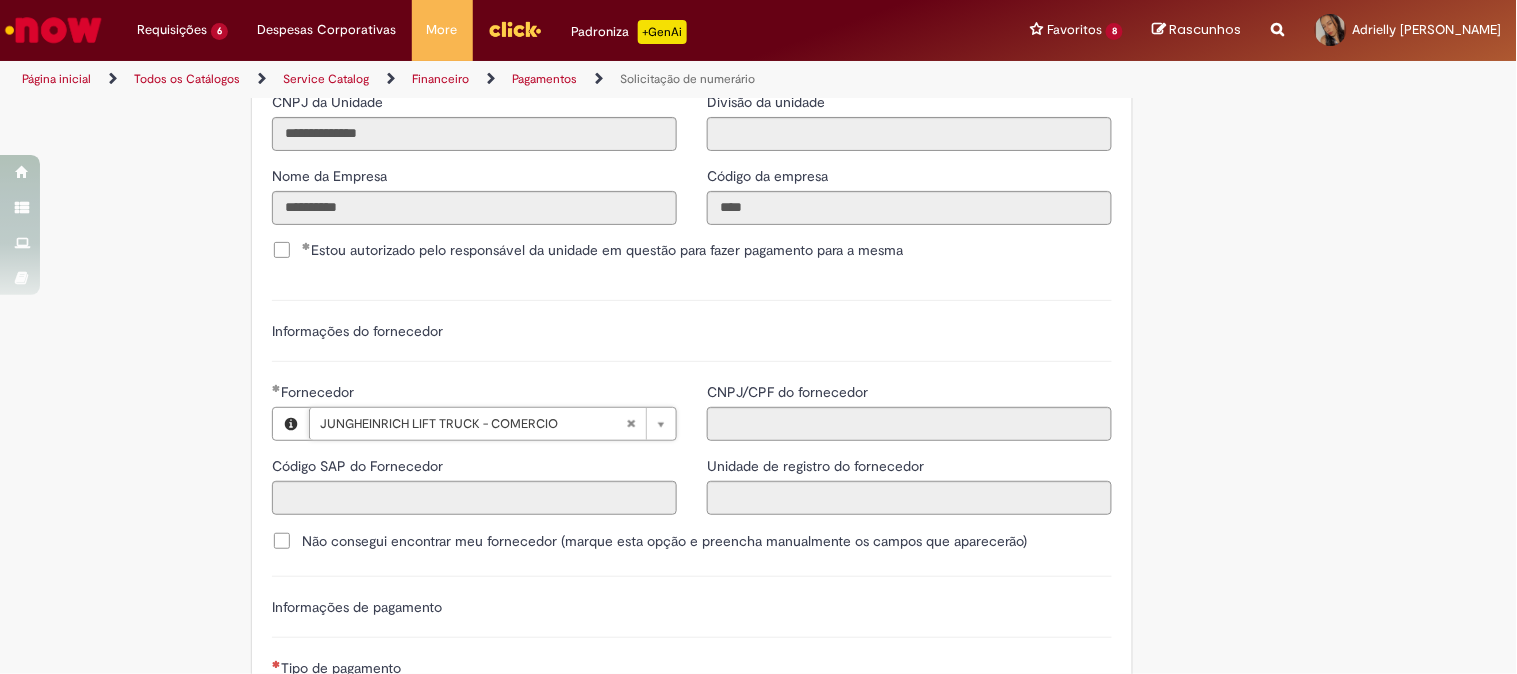 type on "******" 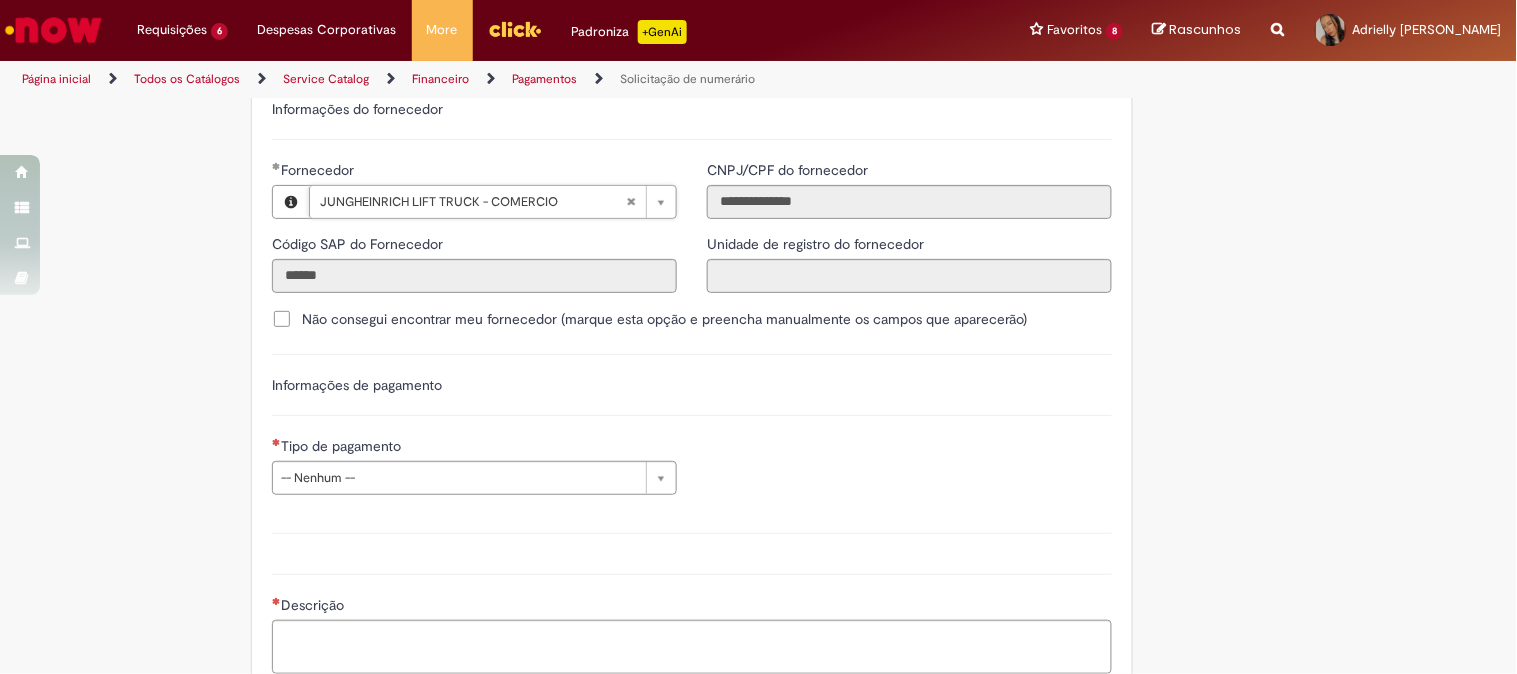 scroll, scrollTop: 2777, scrollLeft: 0, axis: vertical 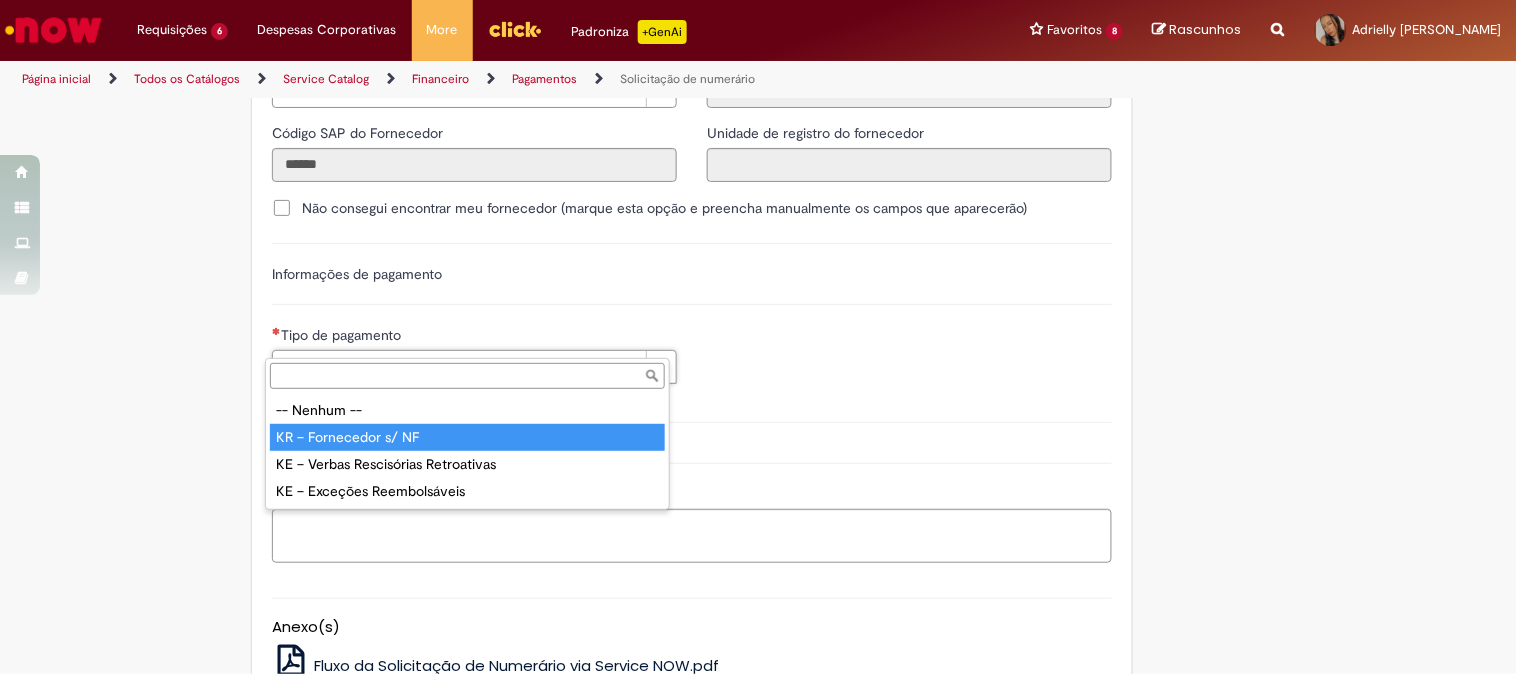 type on "**********" 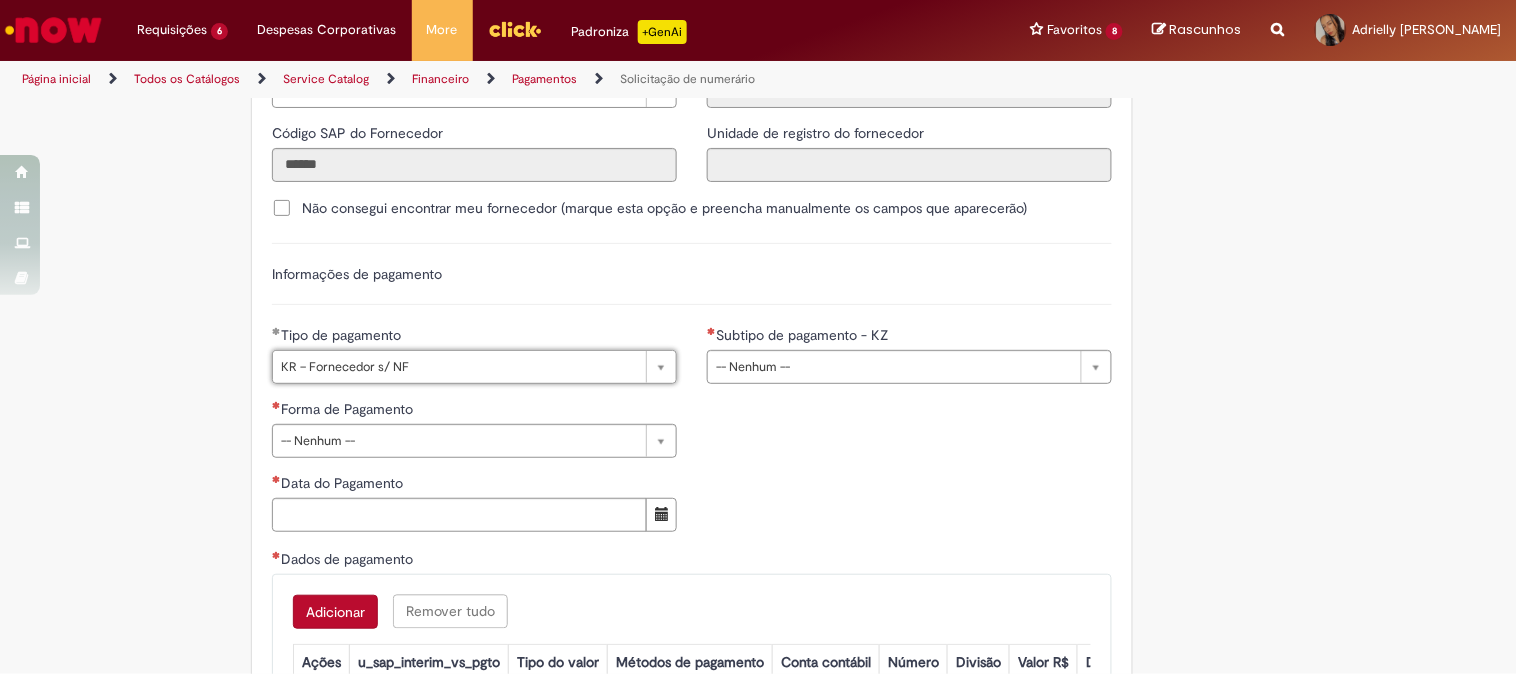 drag, startPoint x: 370, startPoint y: 381, endPoint x: 363, endPoint y: 396, distance: 16.552946 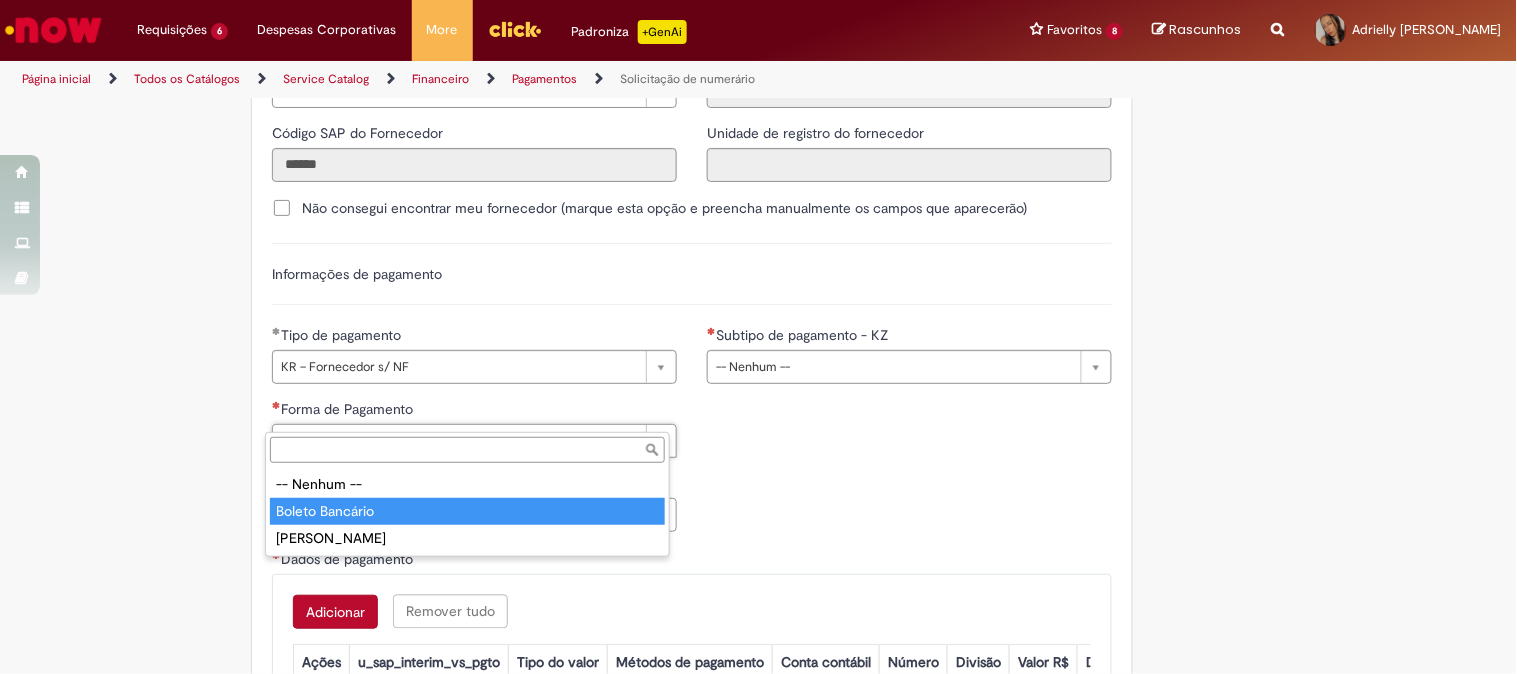 drag, startPoint x: 364, startPoint y: 511, endPoint x: 366, endPoint y: 522, distance: 11.18034 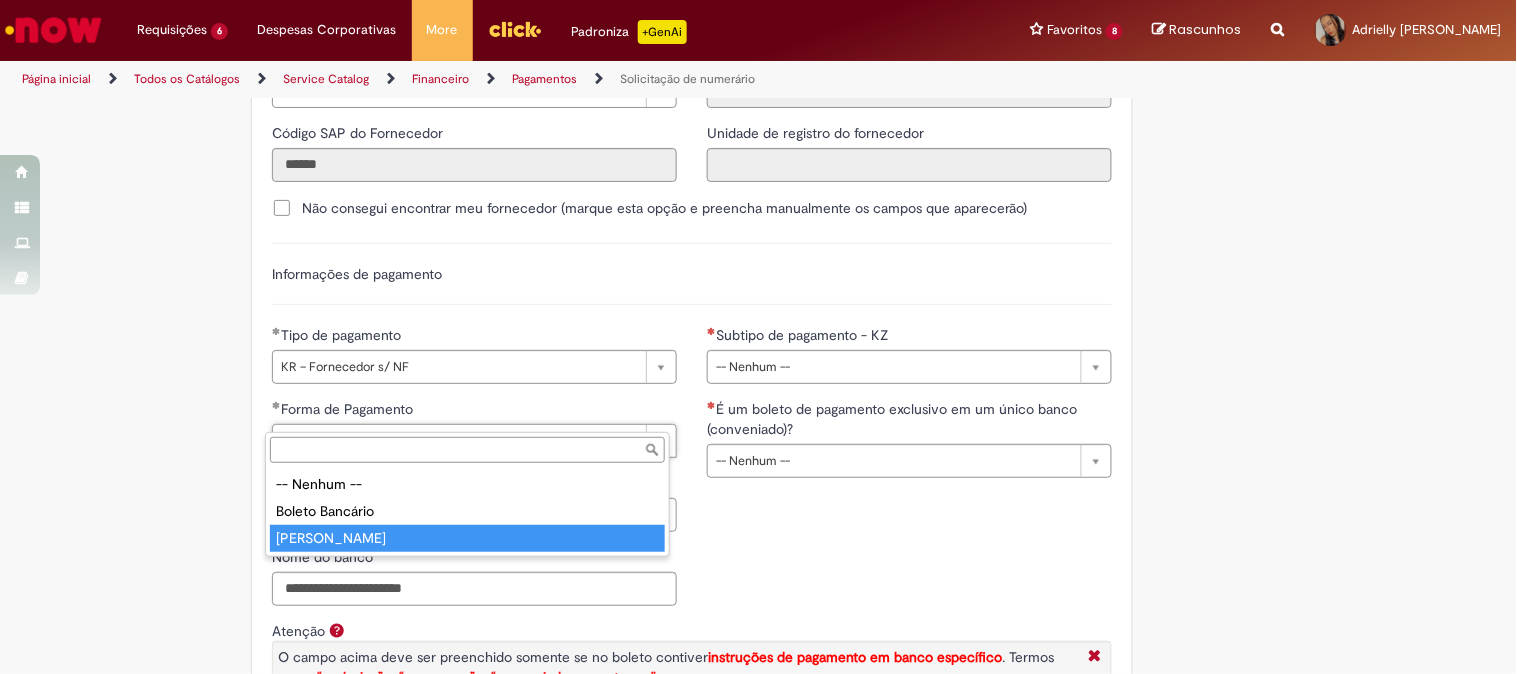 type on "**********" 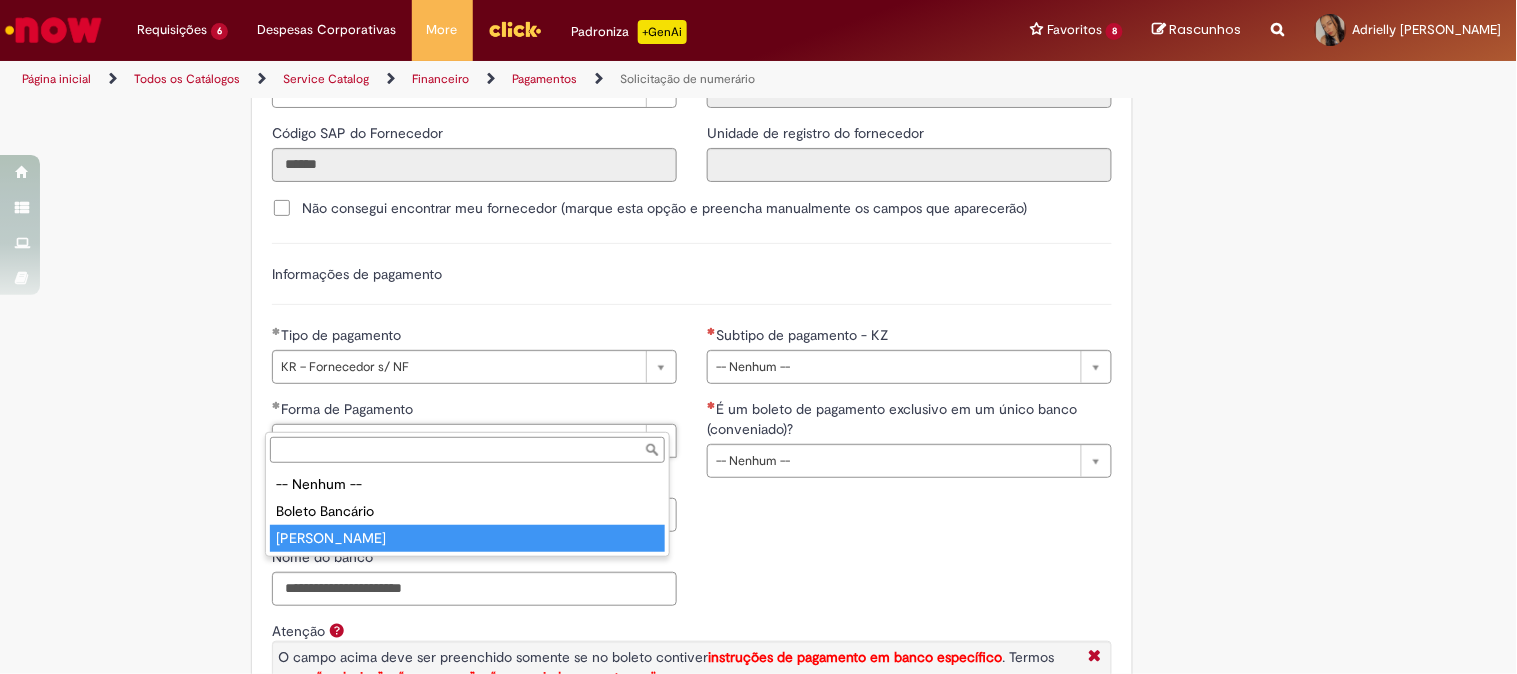 scroll, scrollTop: 0, scrollLeft: 97, axis: horizontal 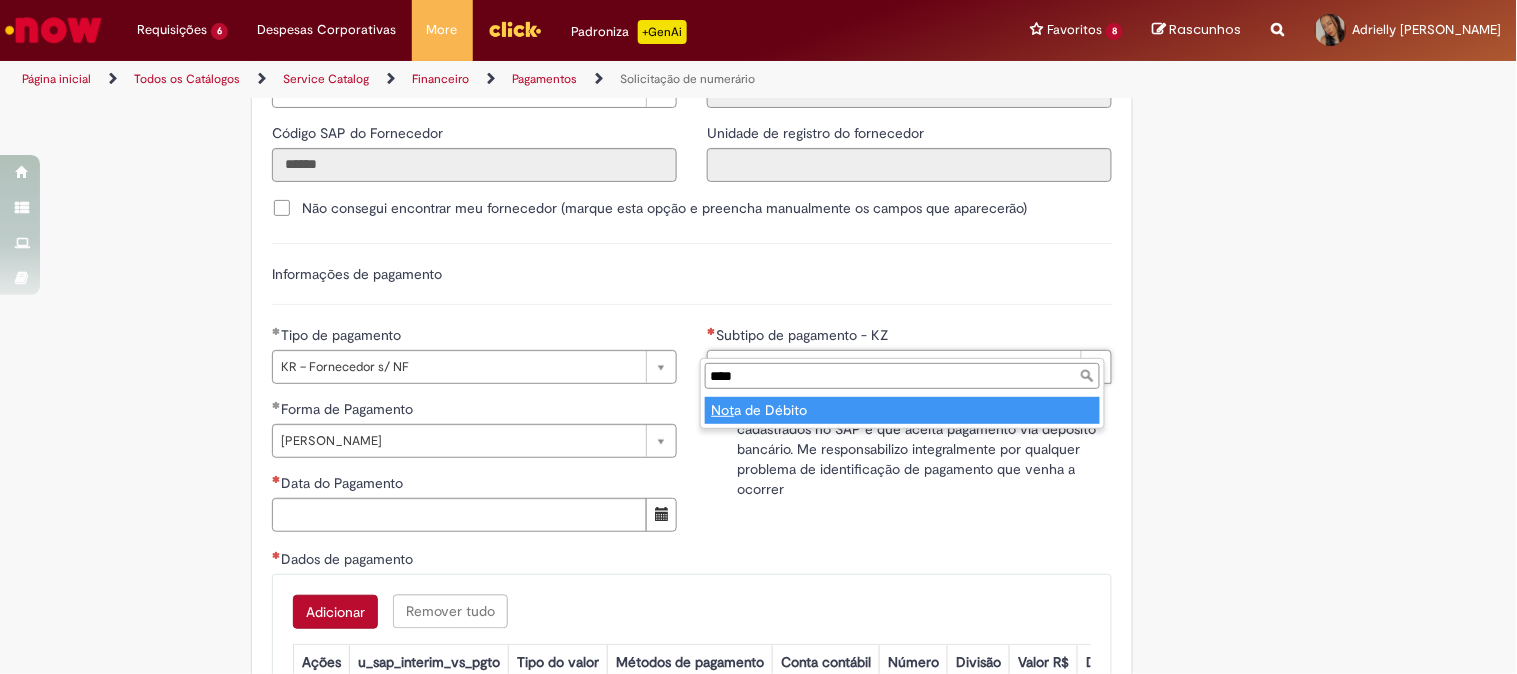 type on "****" 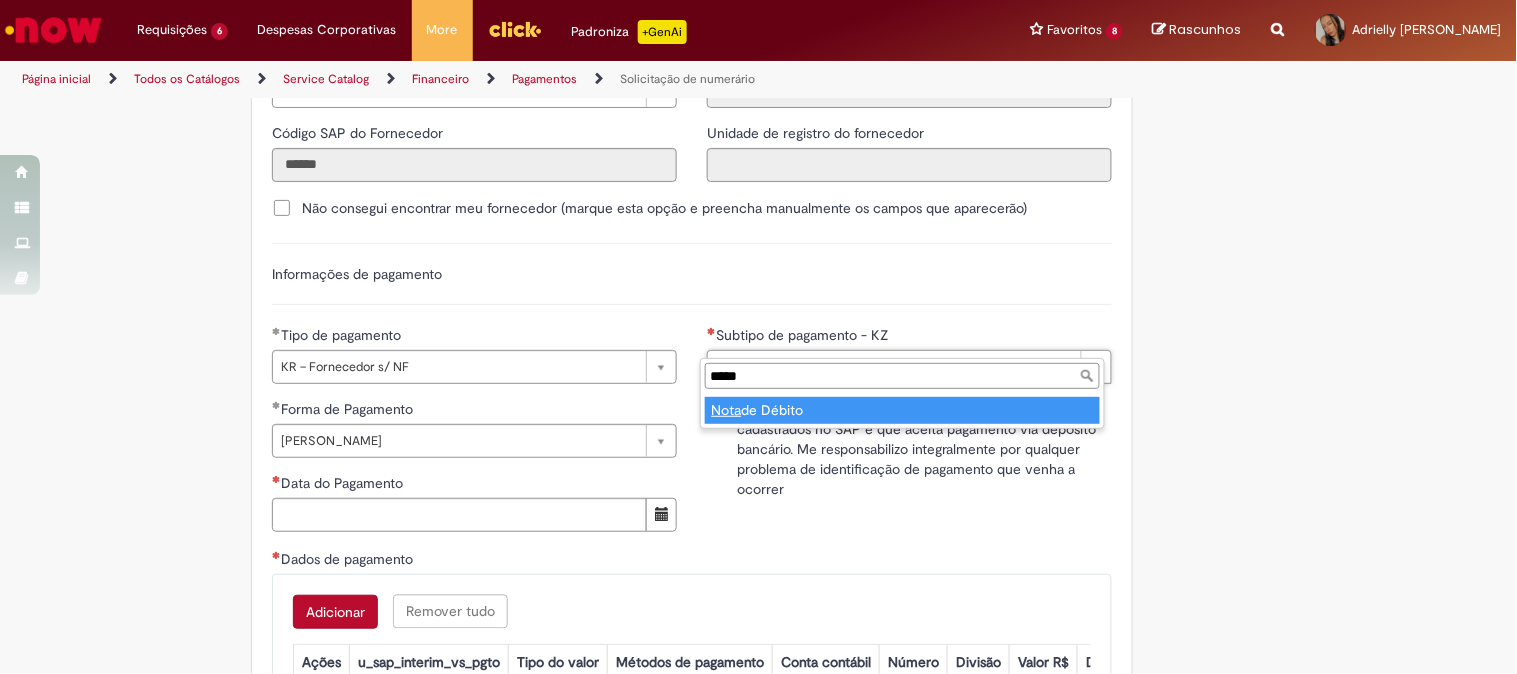 type on "**********" 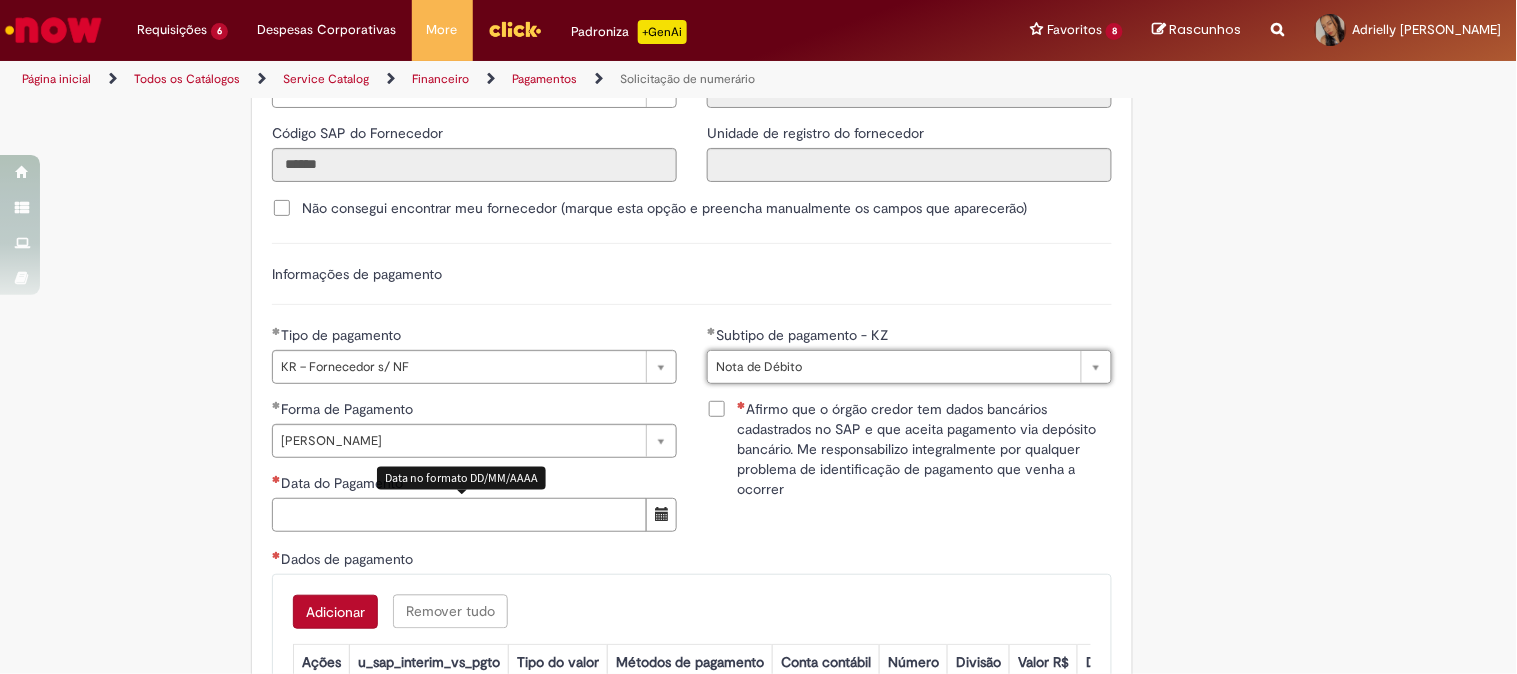 click on "Data do Pagamento" at bounding box center (459, 515) 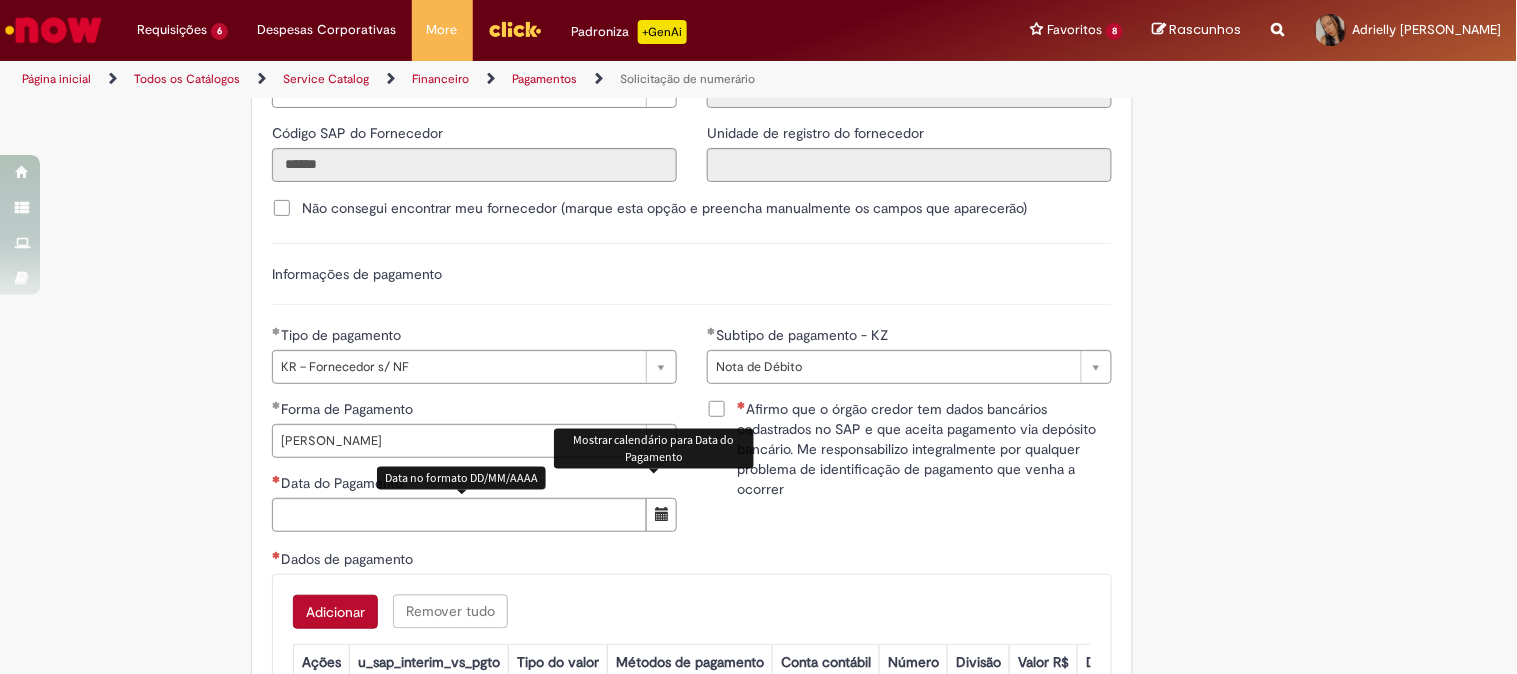 click at bounding box center (661, 515) 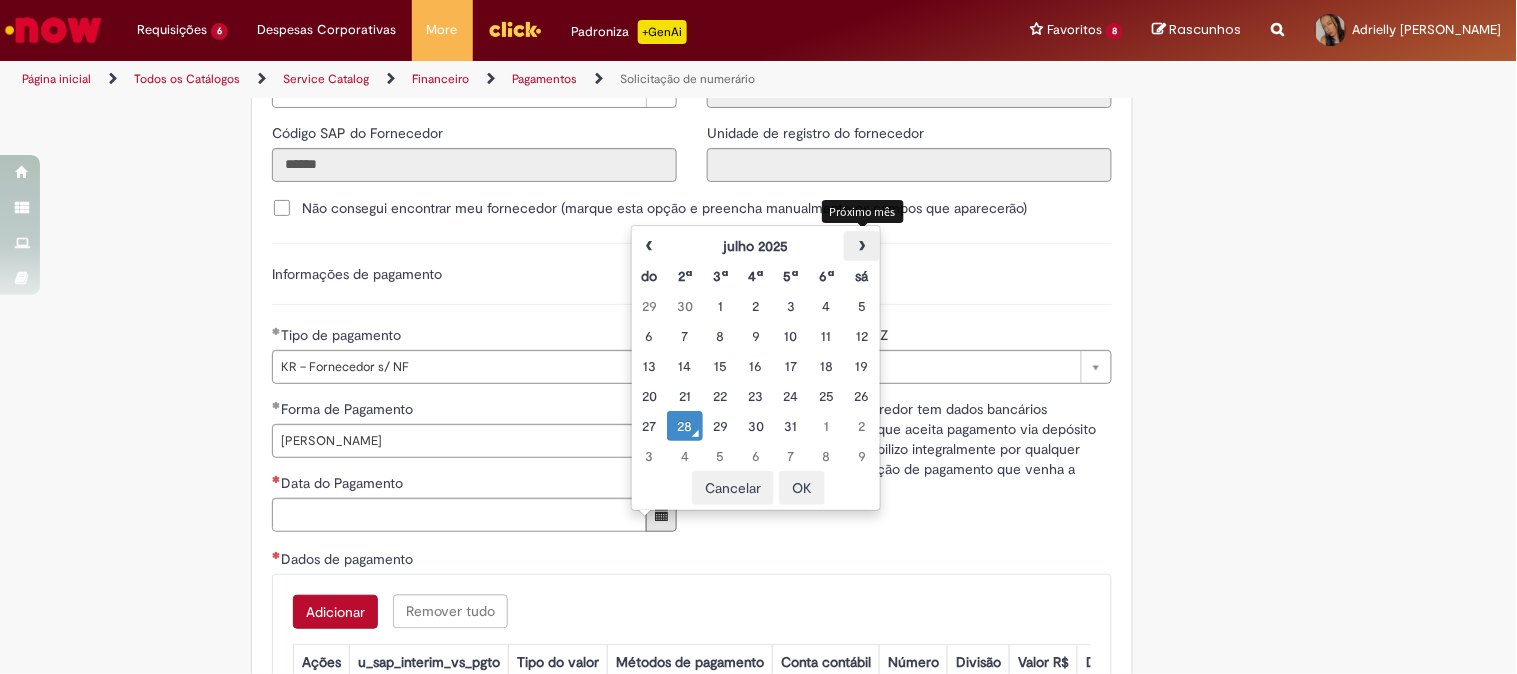 click on "›" at bounding box center (861, 246) 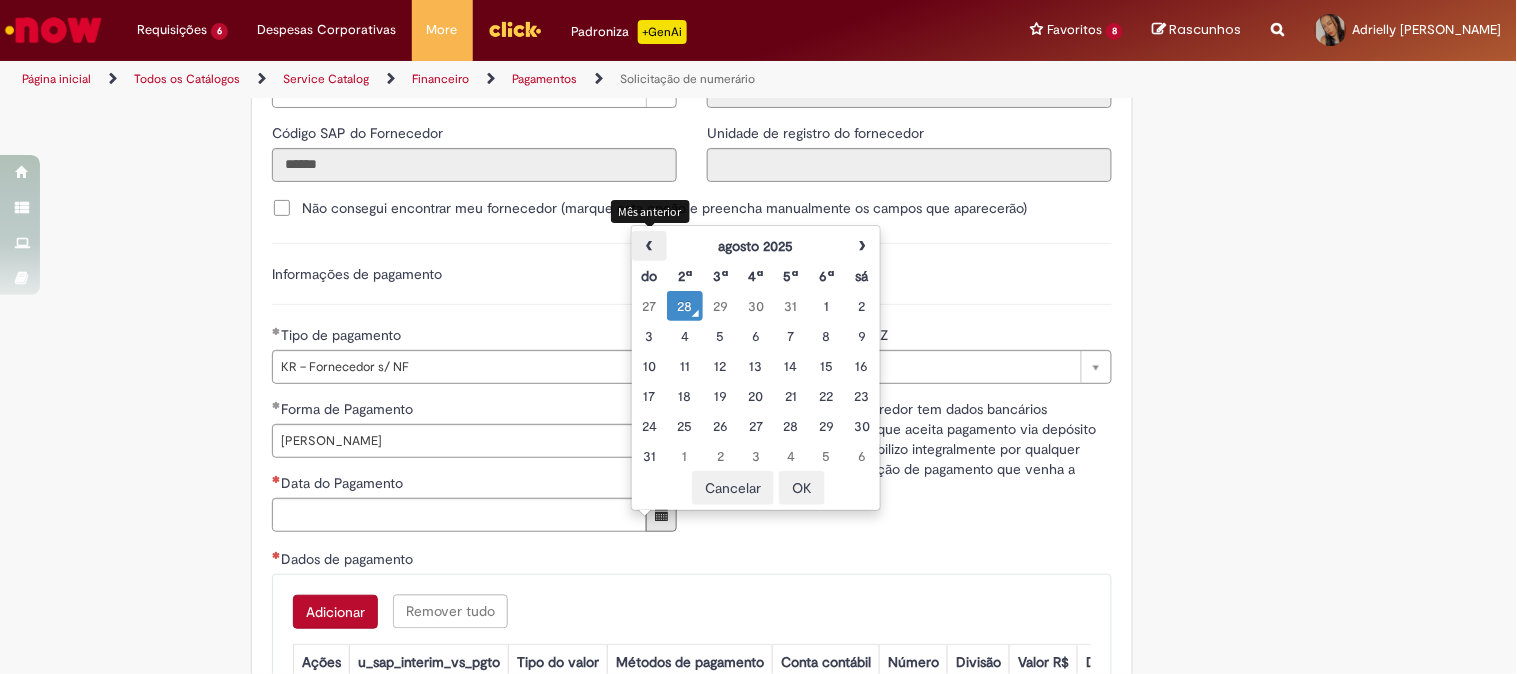 click on "‹" at bounding box center (649, 246) 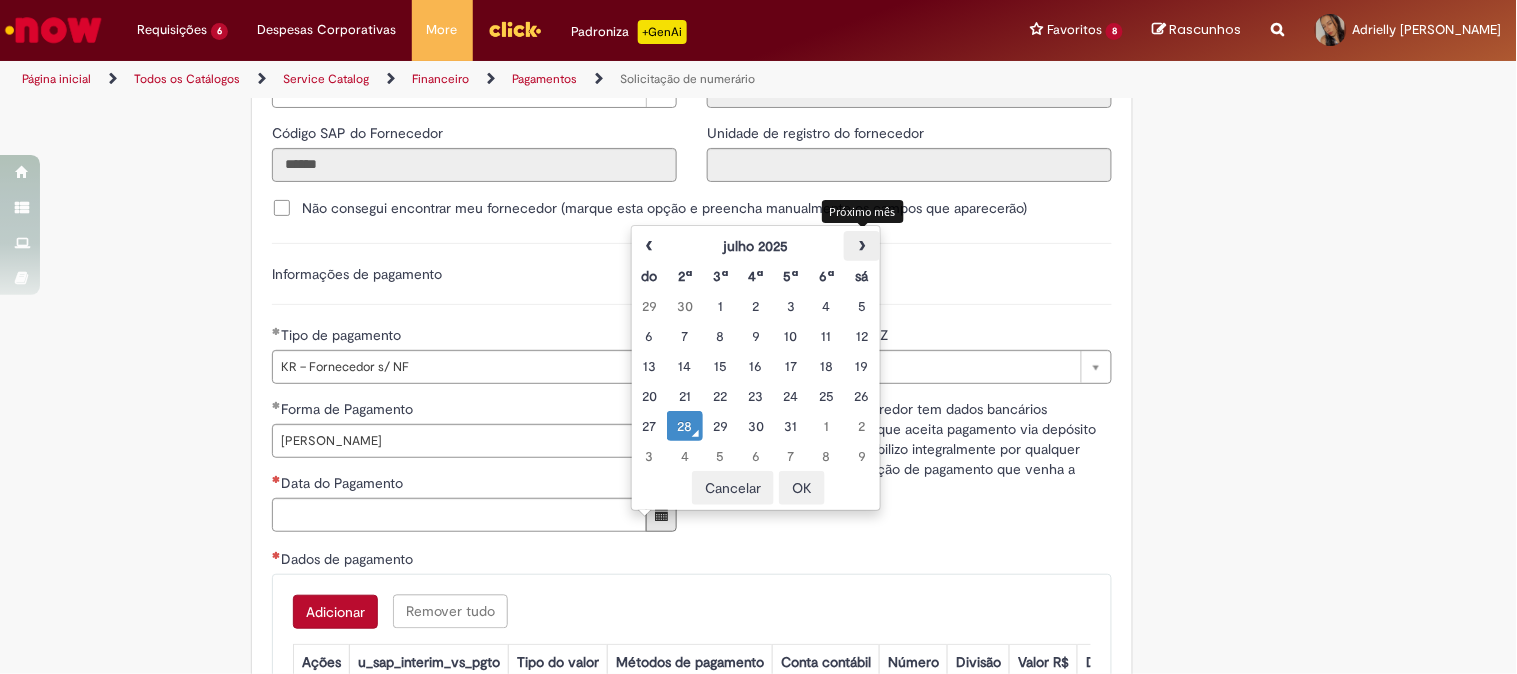 click on "›" at bounding box center (861, 246) 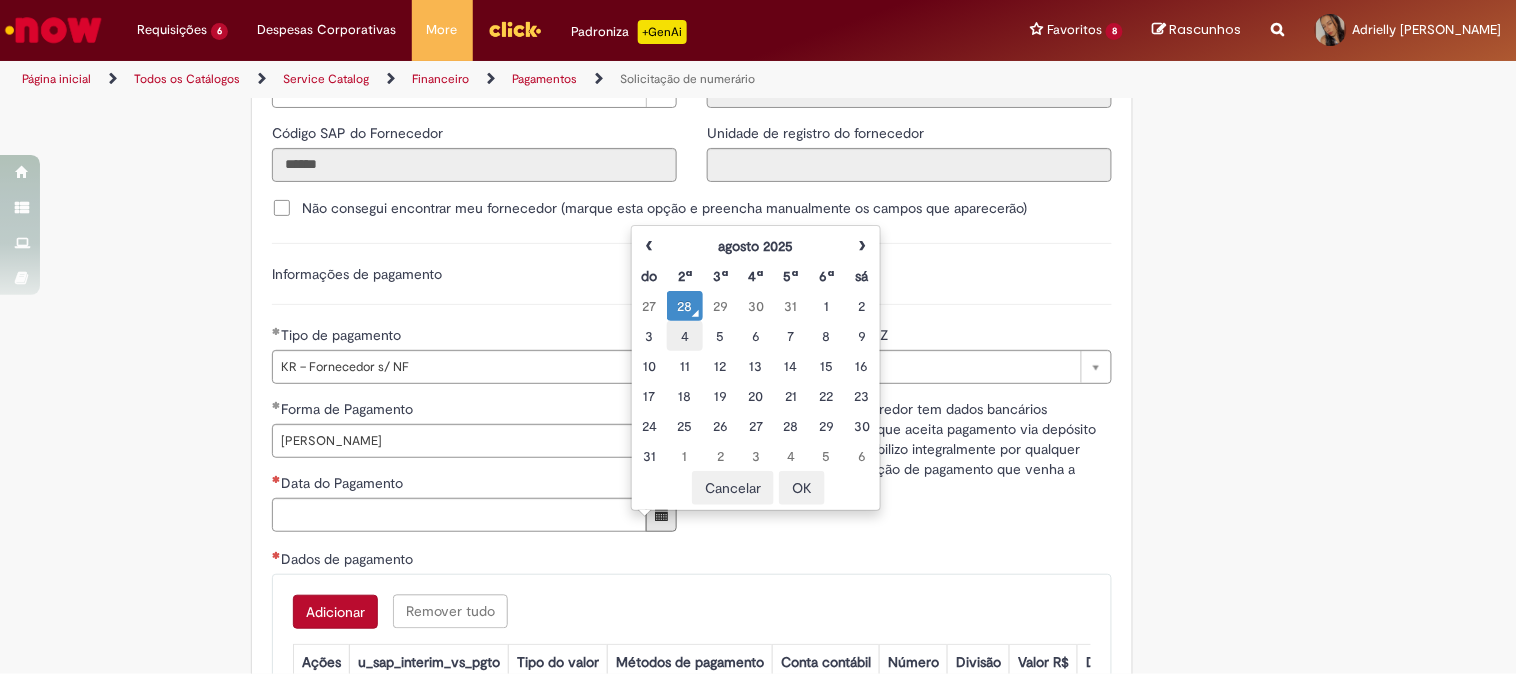 click on "4" at bounding box center [684, 336] 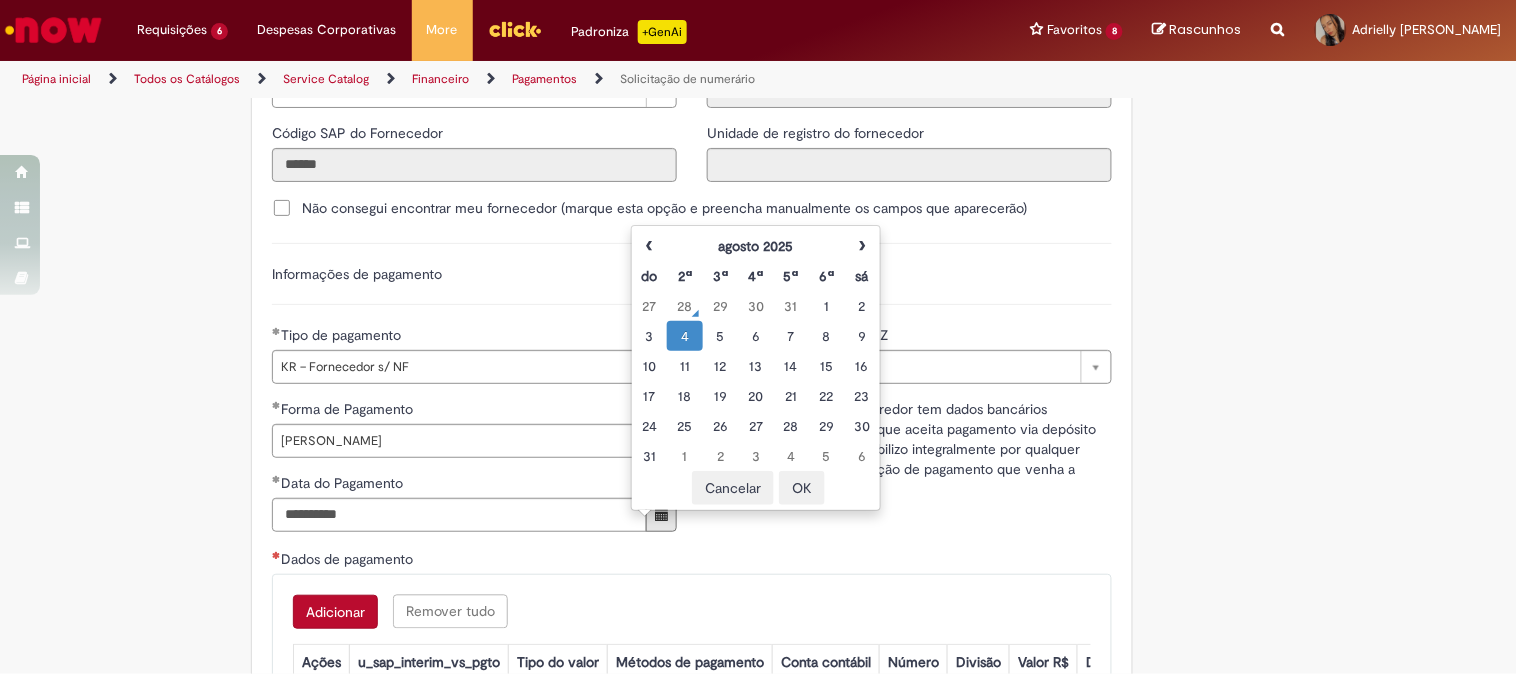 click on "OK" at bounding box center [802, 488] 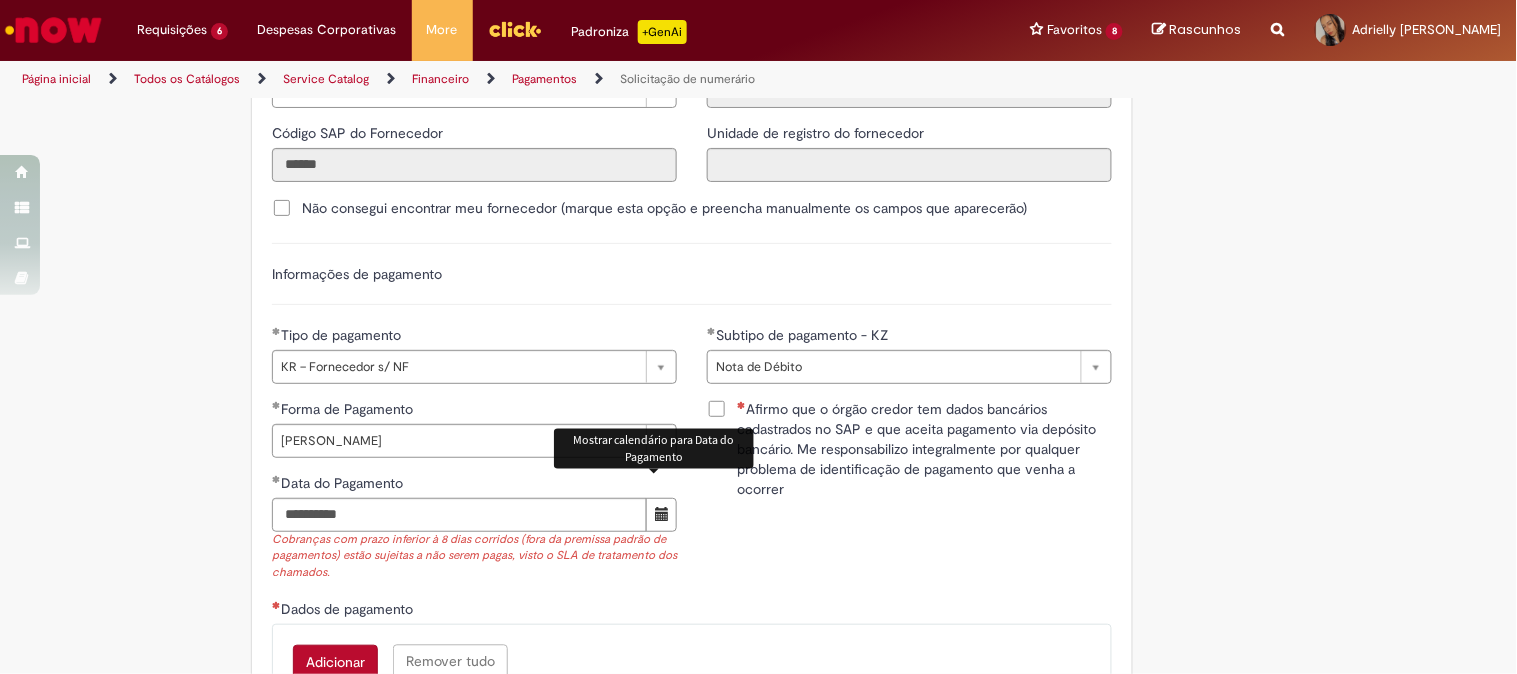 click at bounding box center (662, 514) 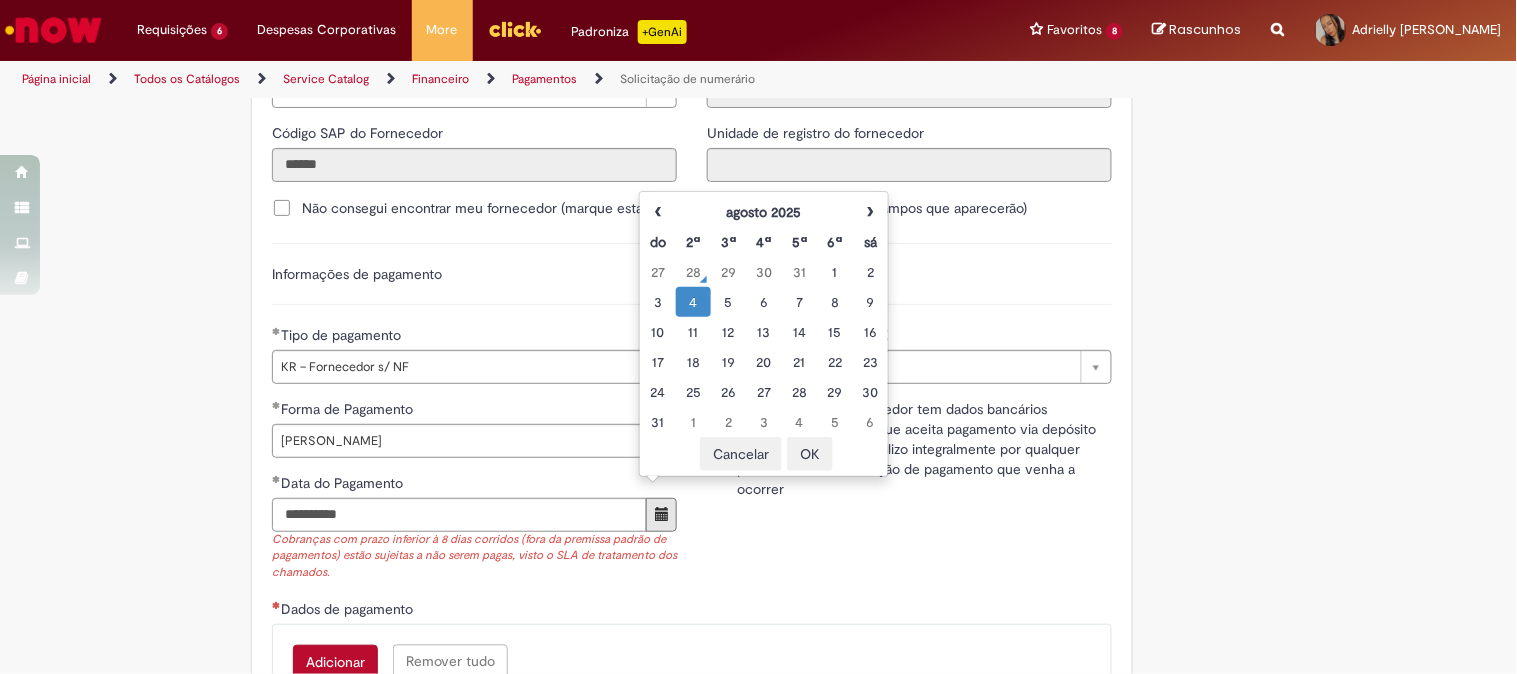 click on "**********" at bounding box center (692, 498) 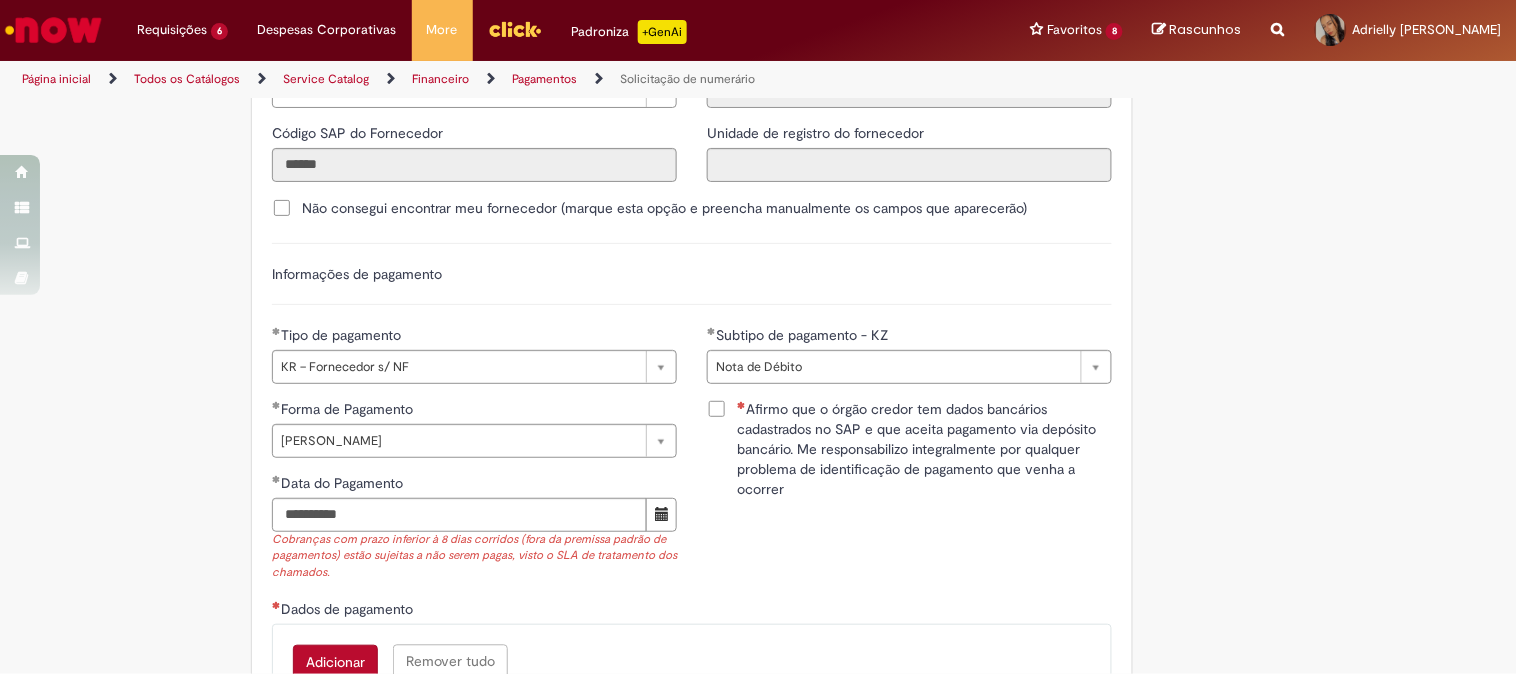 scroll, scrollTop: 3000, scrollLeft: 0, axis: vertical 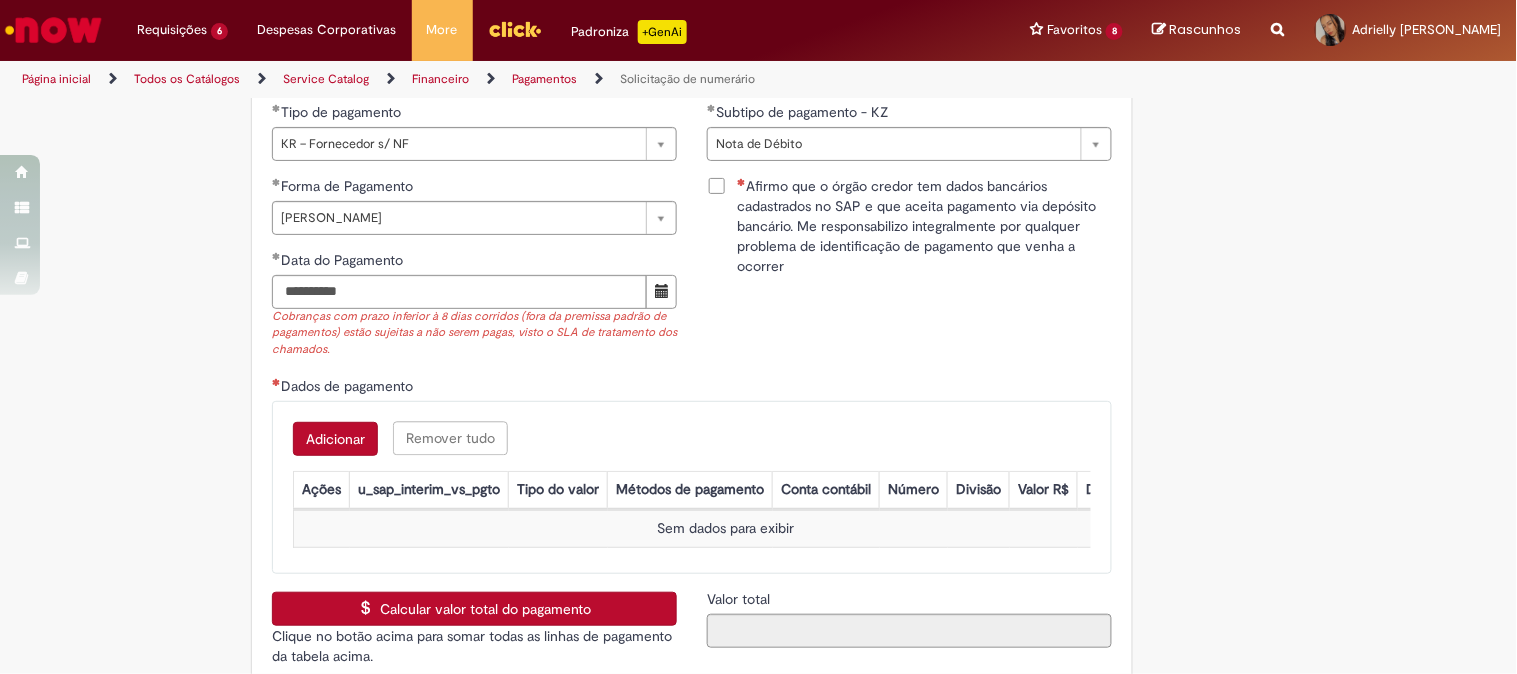 click on "Adicionar" at bounding box center (335, 439) 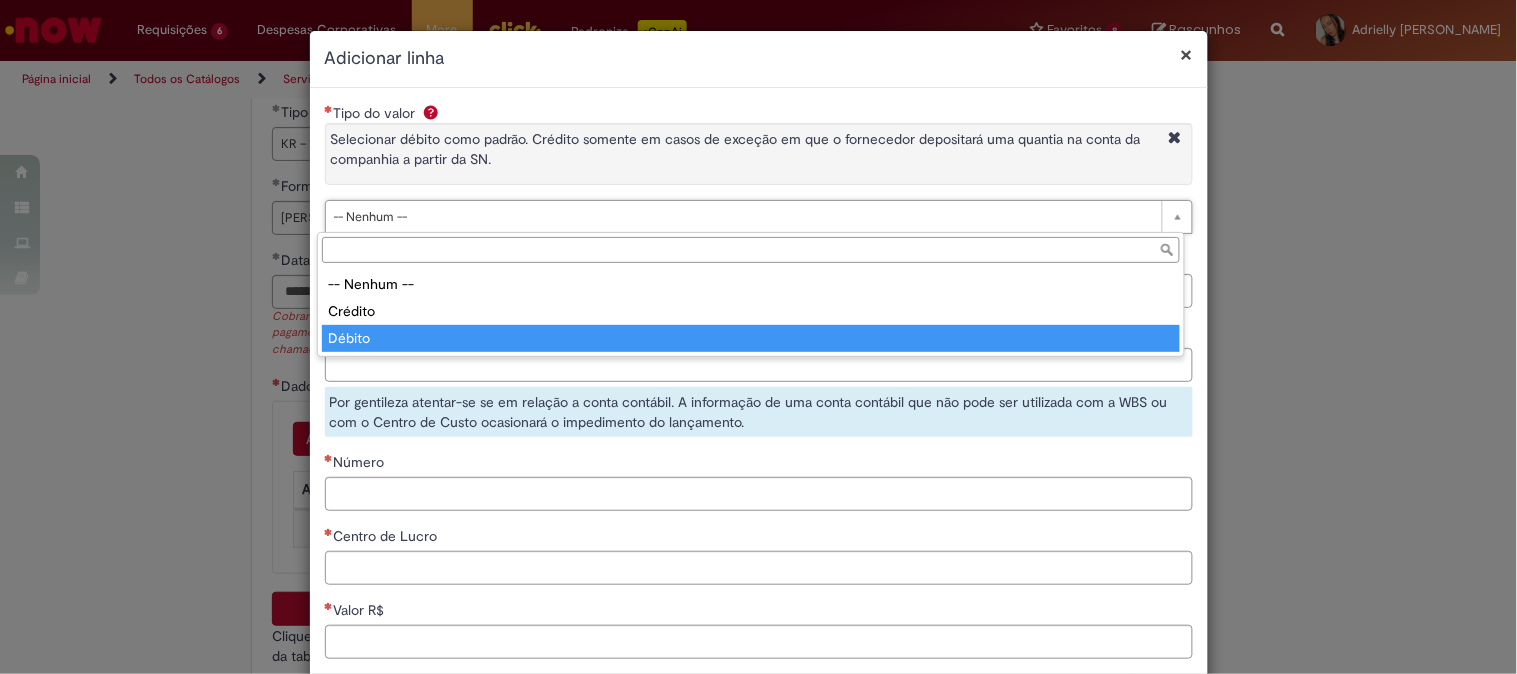 type on "******" 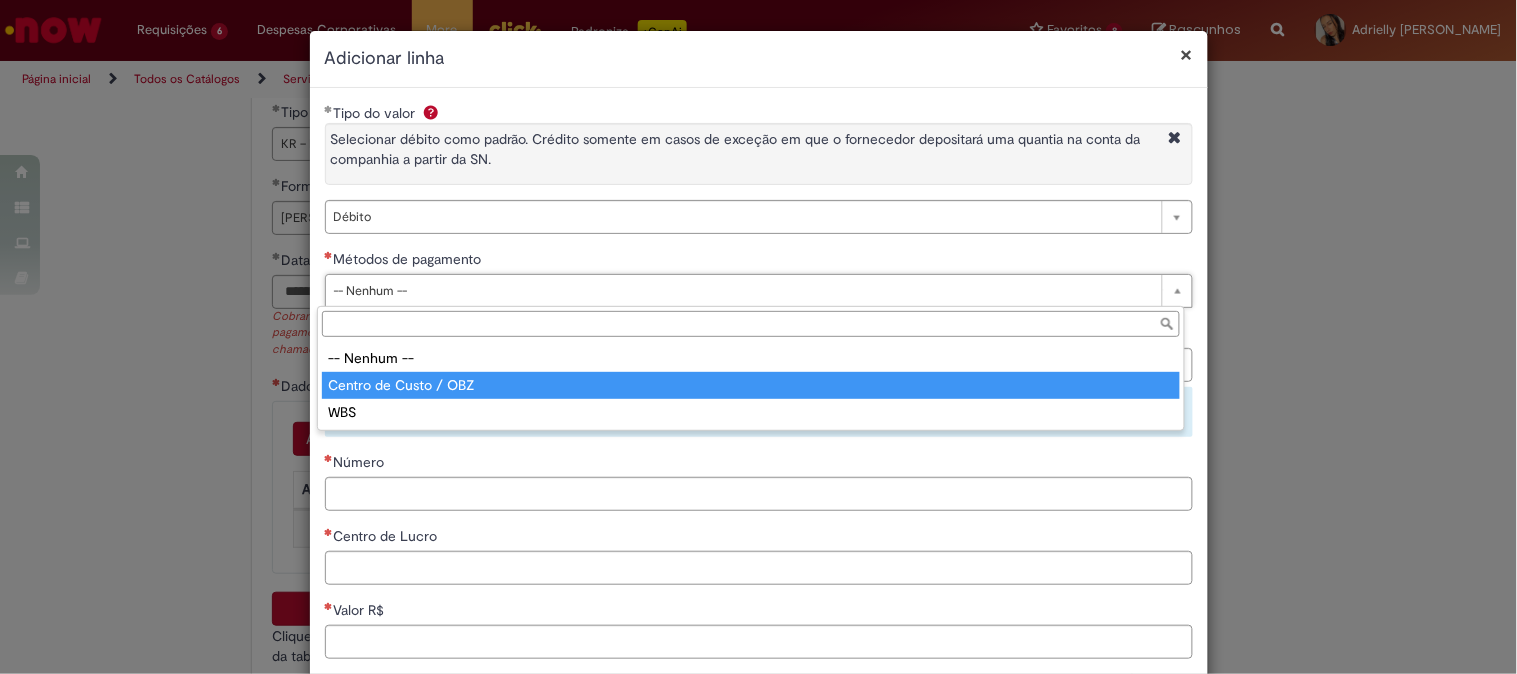 type on "**********" 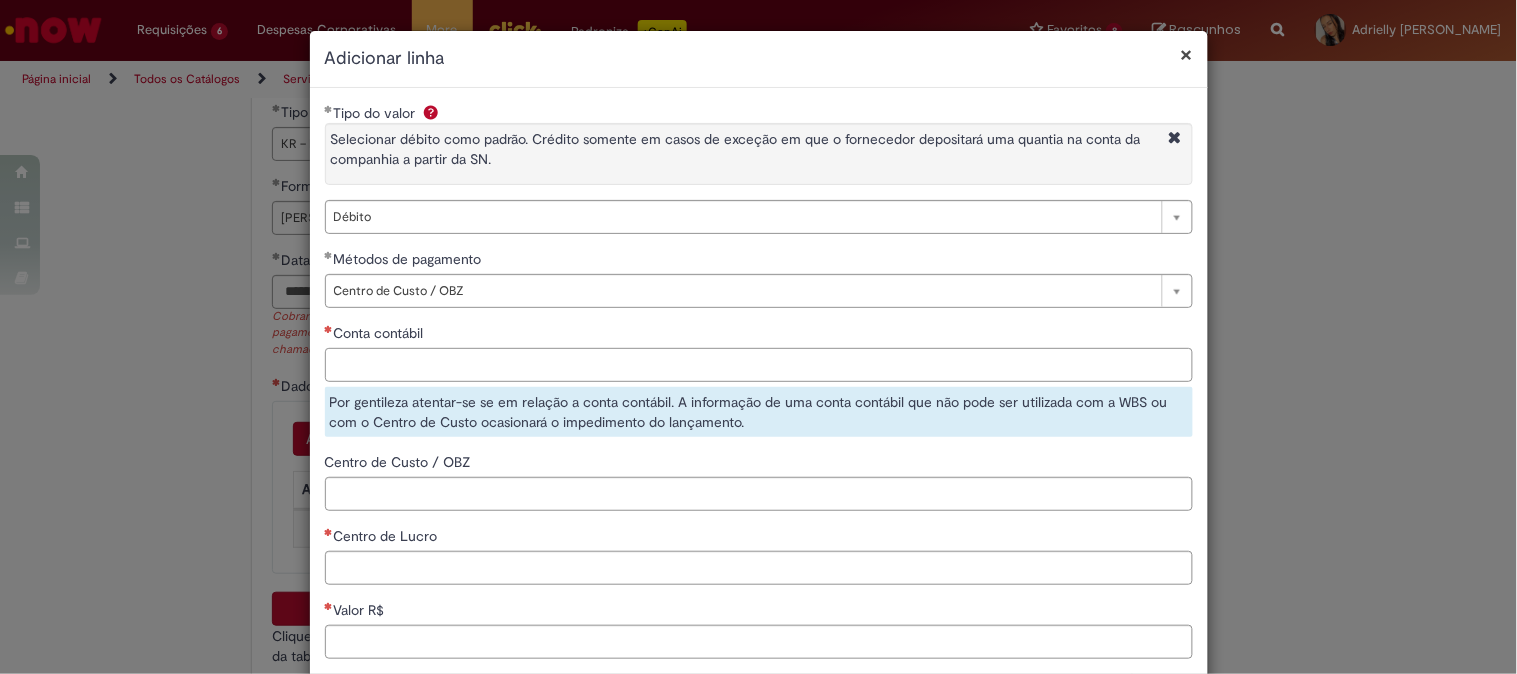click on "Conta contábil" at bounding box center [759, 365] 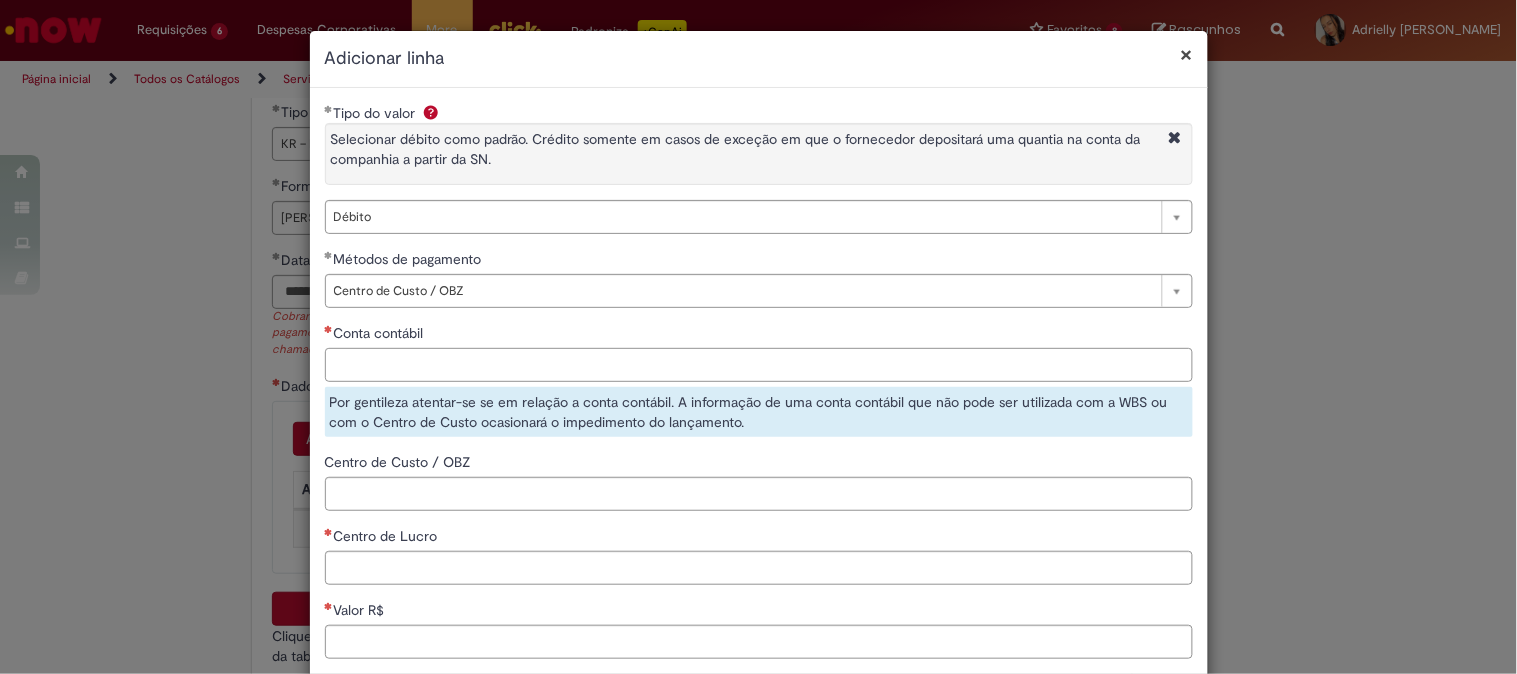 click on "Conta contábil" at bounding box center [759, 365] 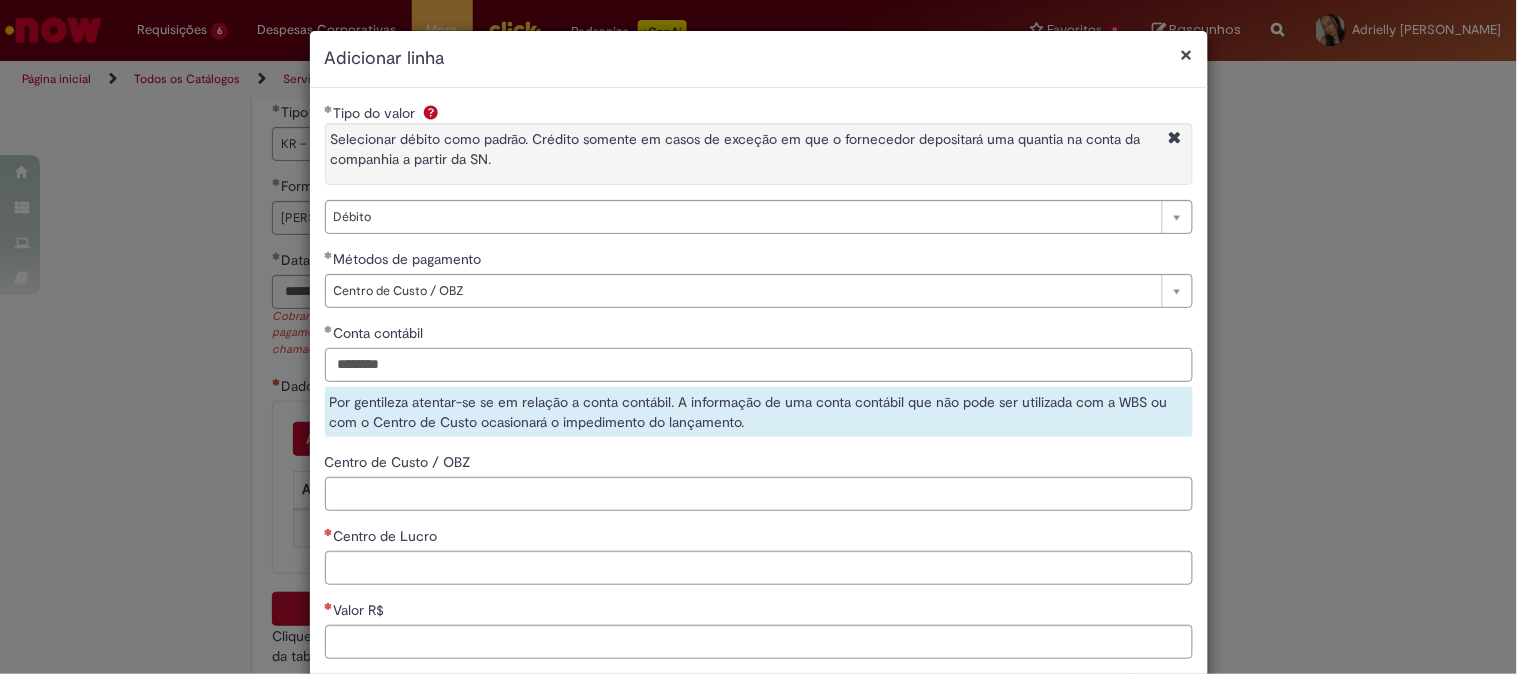 type on "********" 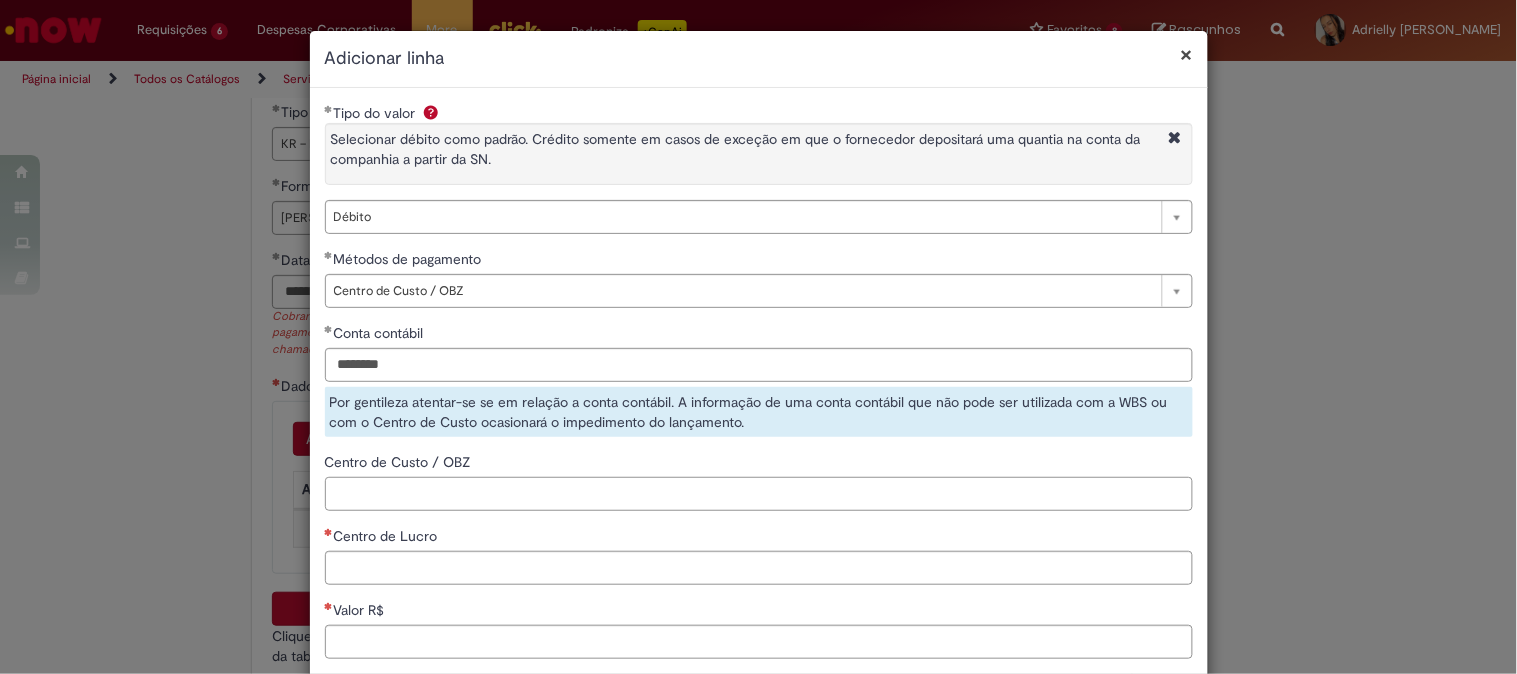 click on "**********" at bounding box center (759, 473) 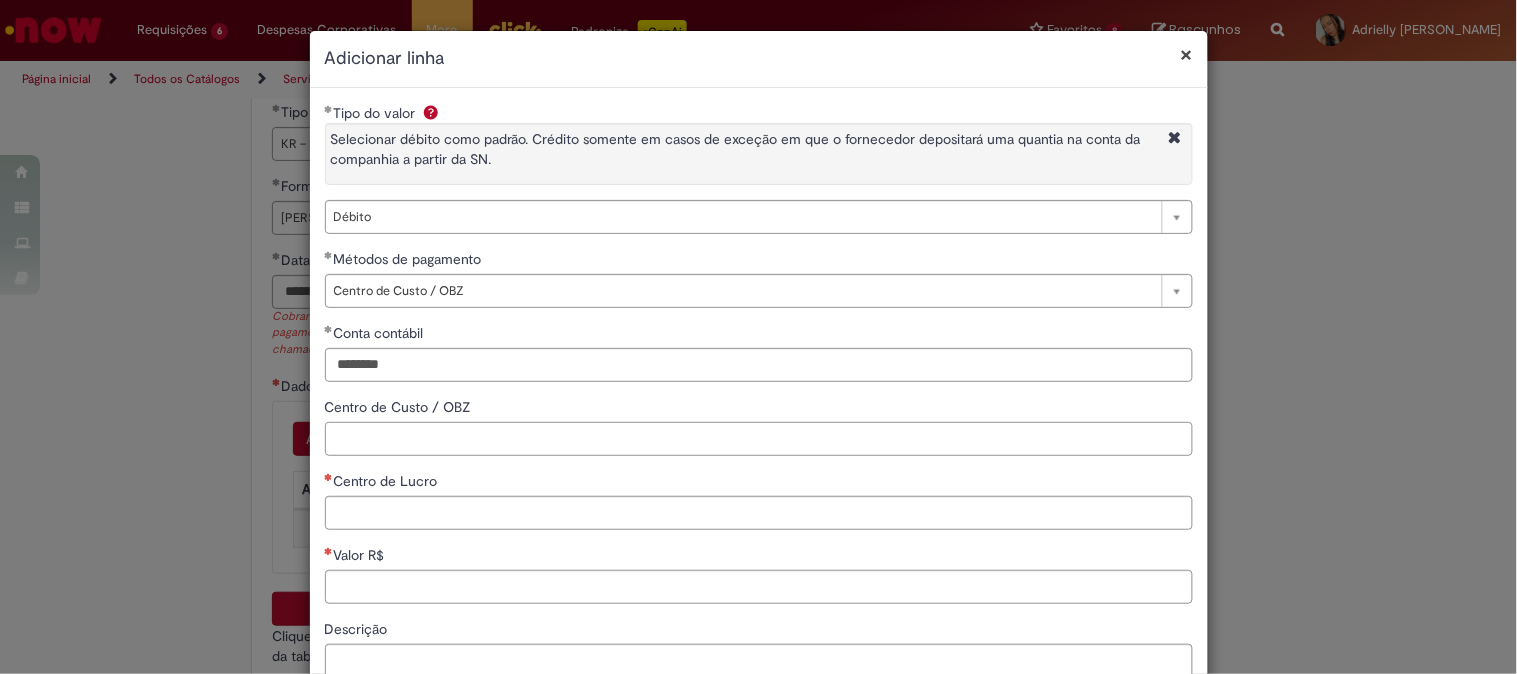 paste on "**********" 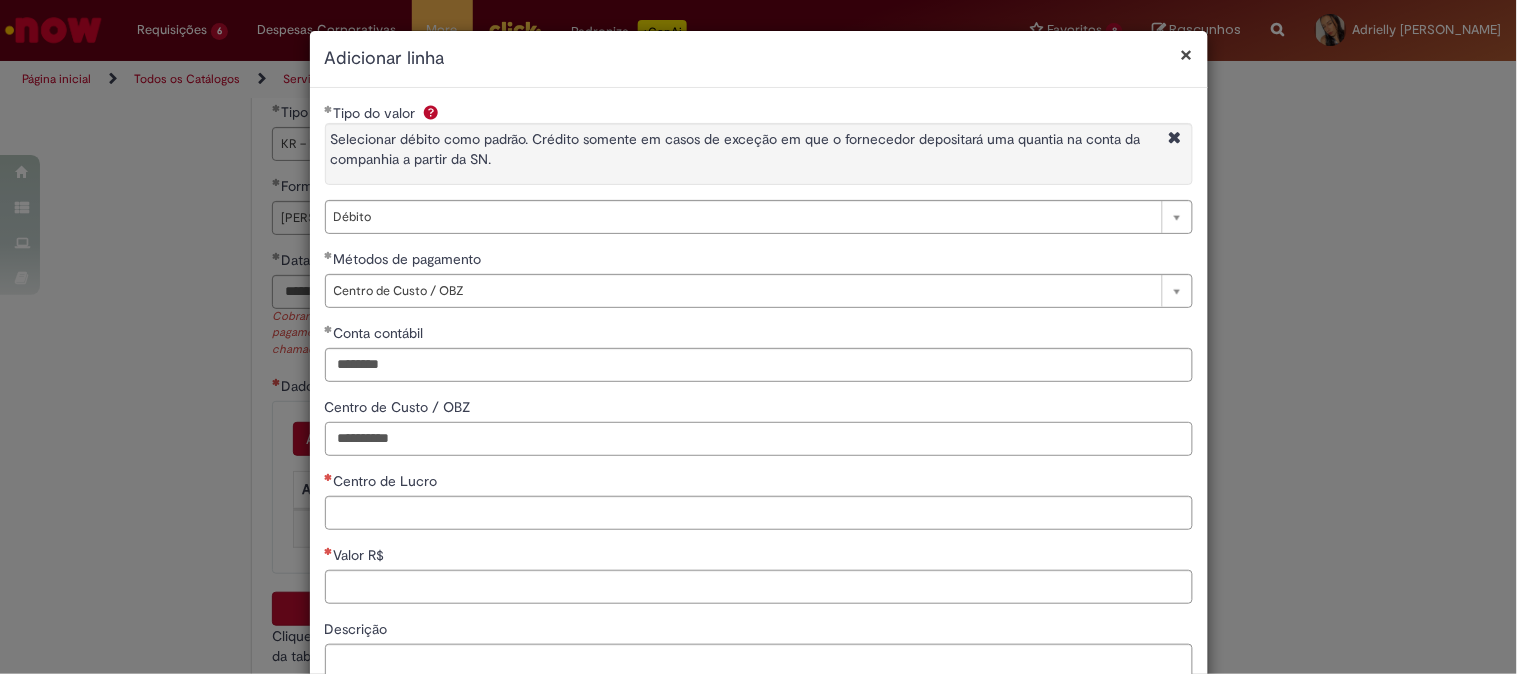 type on "**********" 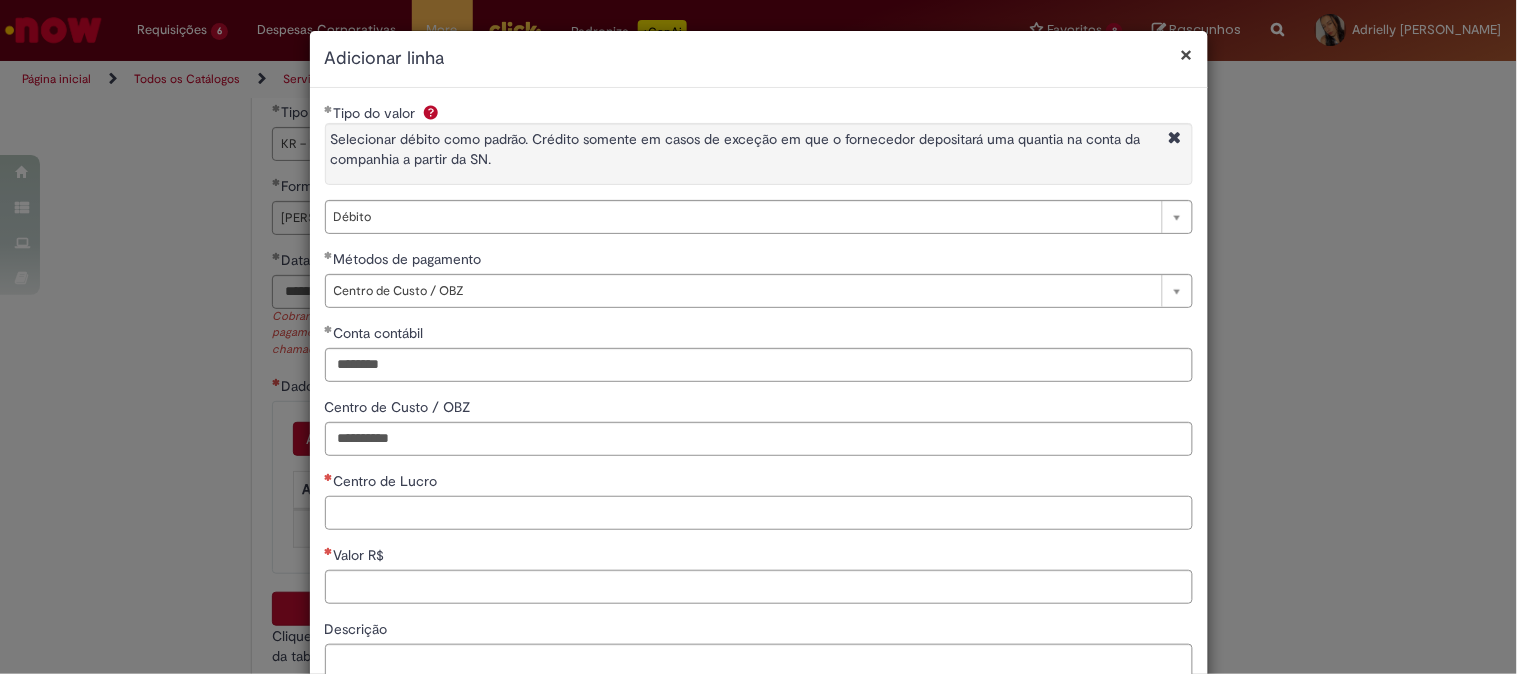 click on "Centro de Lucro" at bounding box center (759, 513) 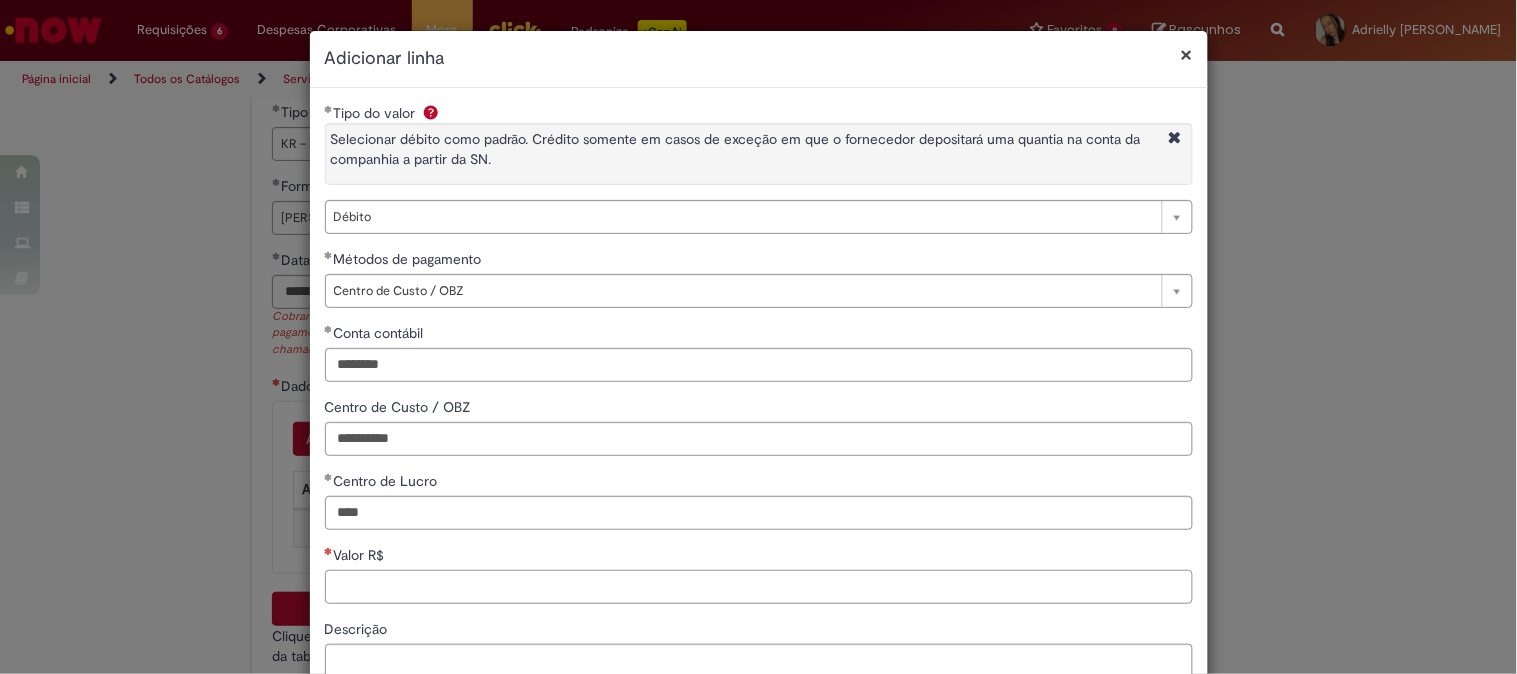 type on "****" 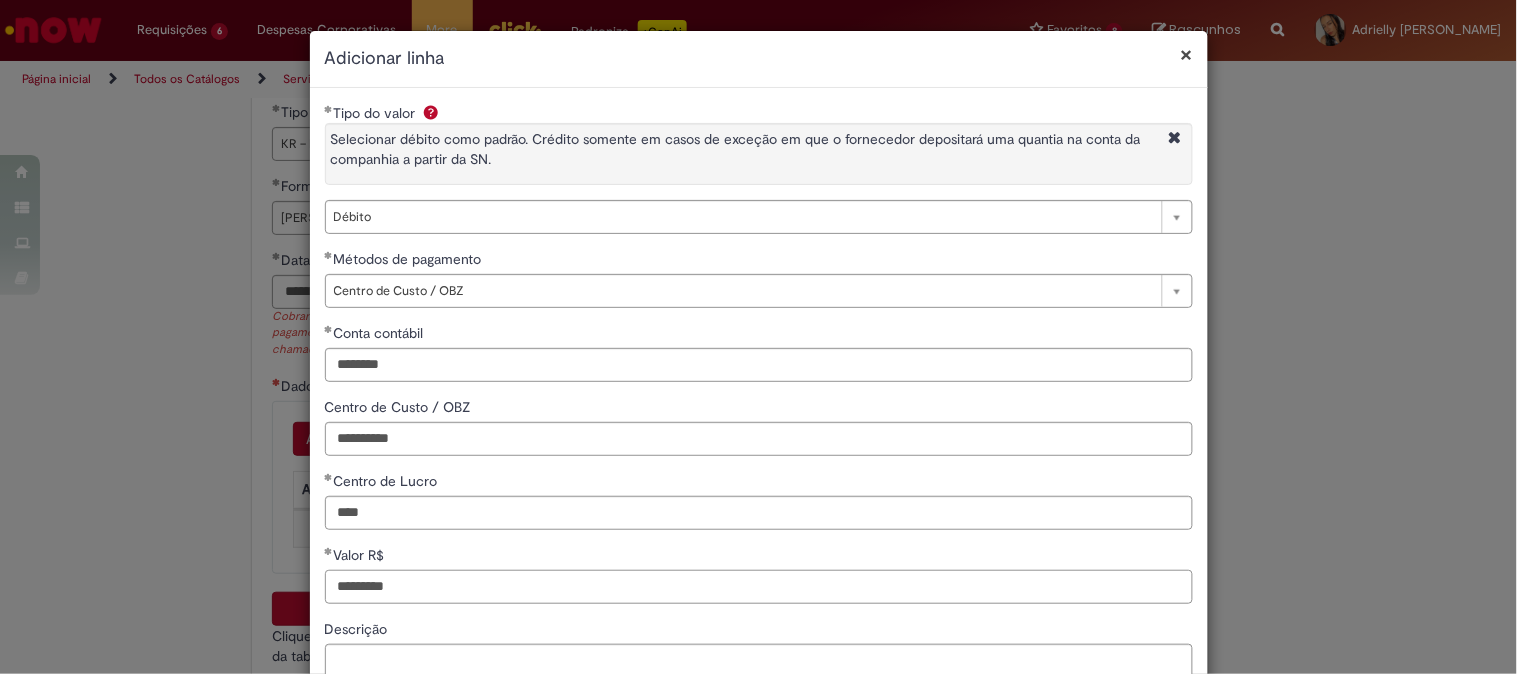 scroll, scrollTop: 222, scrollLeft: 0, axis: vertical 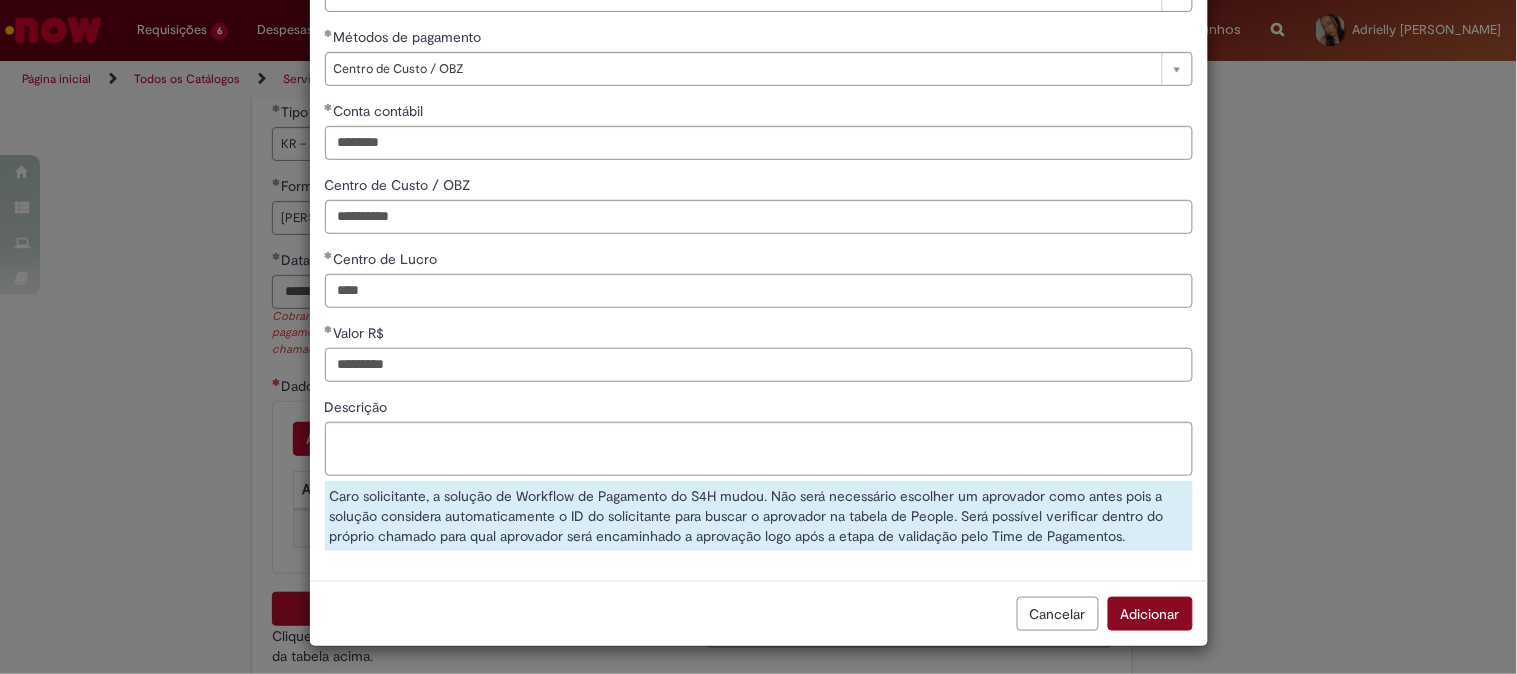type on "*********" 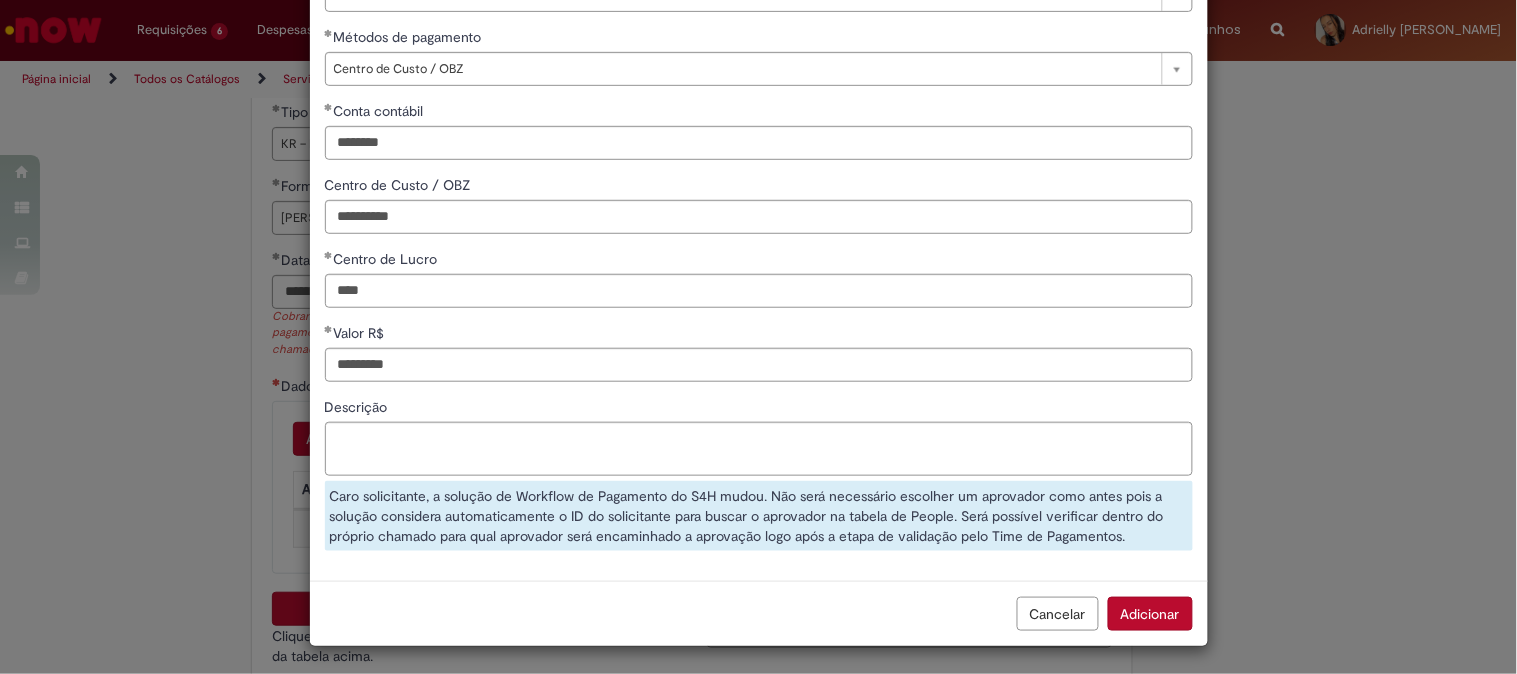 click on "Adicionar" at bounding box center [1150, 614] 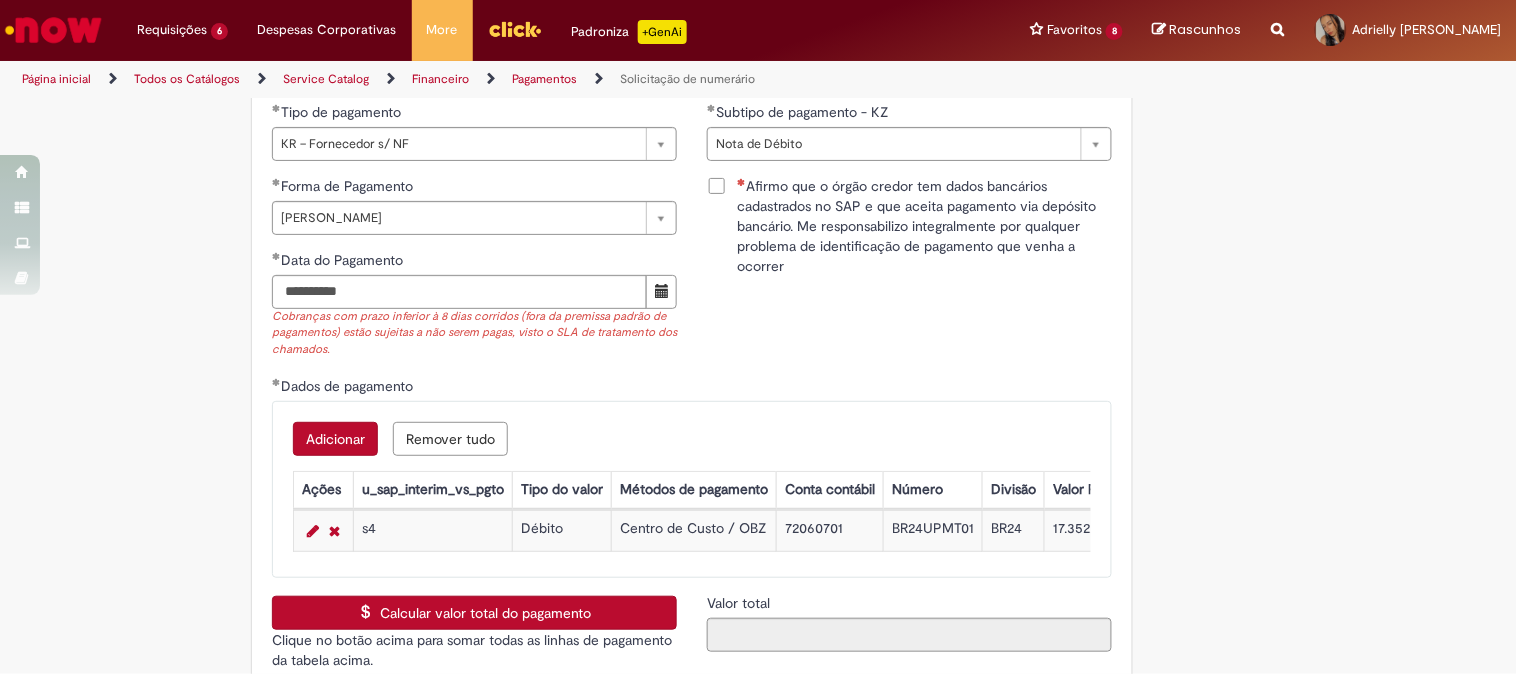 scroll, scrollTop: 3333, scrollLeft: 0, axis: vertical 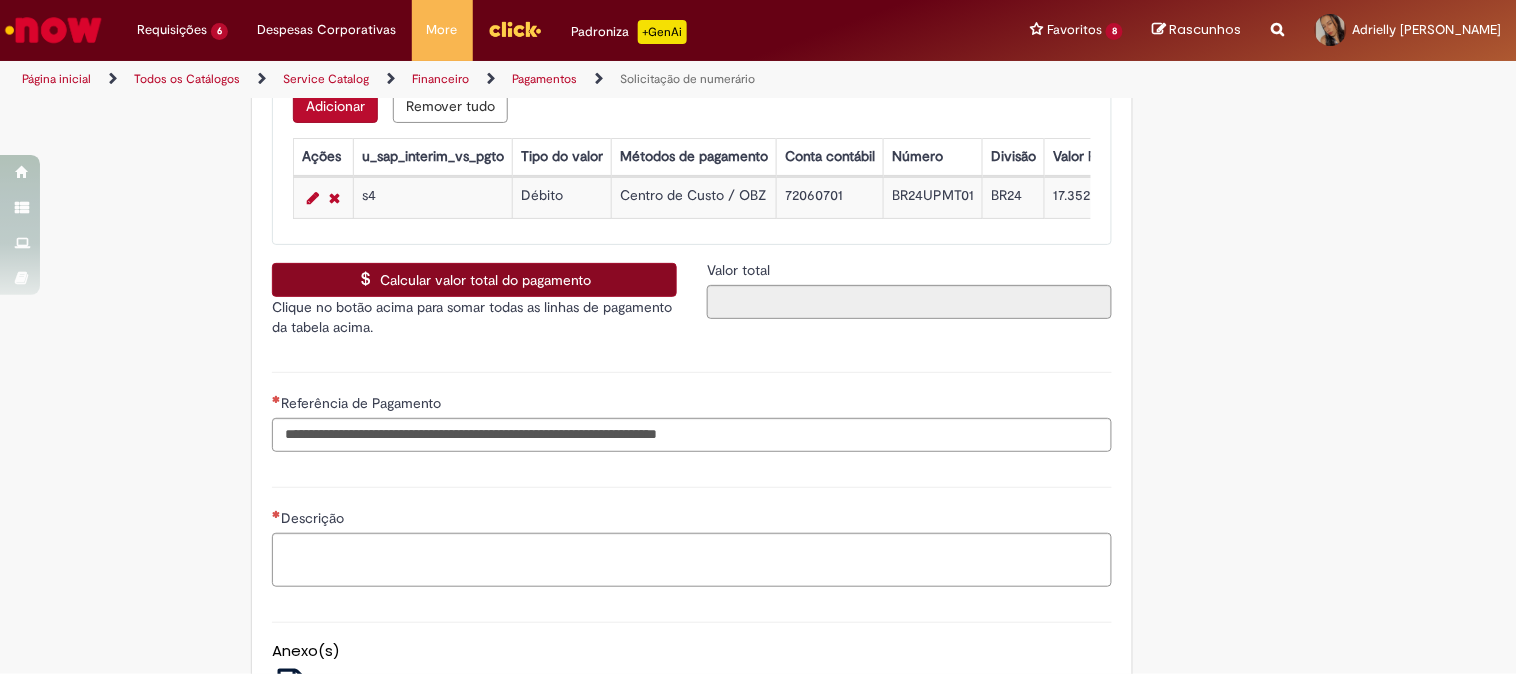 drag, startPoint x: 481, startPoint y: 256, endPoint x: 490, endPoint y: 282, distance: 27.513634 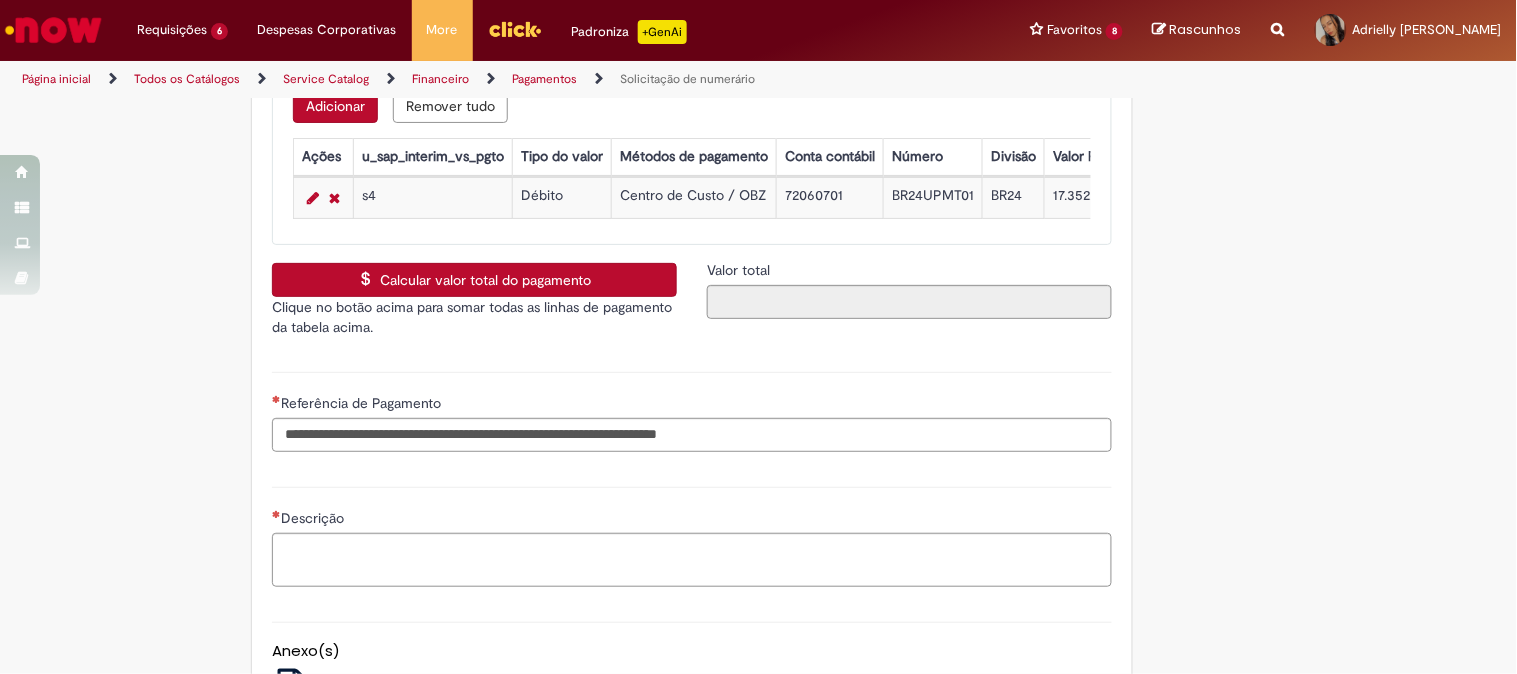 click on "Calcular valor total do pagamento" at bounding box center (474, 280) 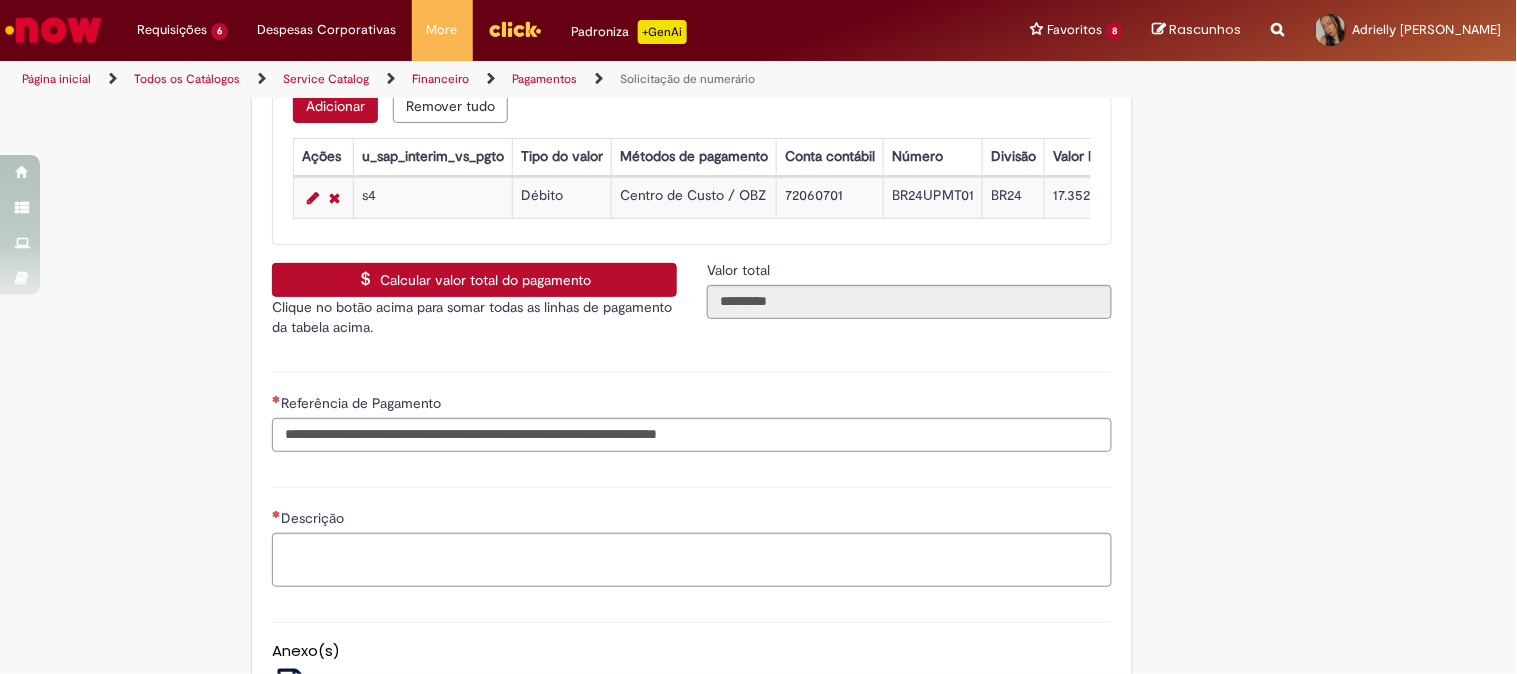 click on "Calcular valor total do pagamento" at bounding box center (474, 280) 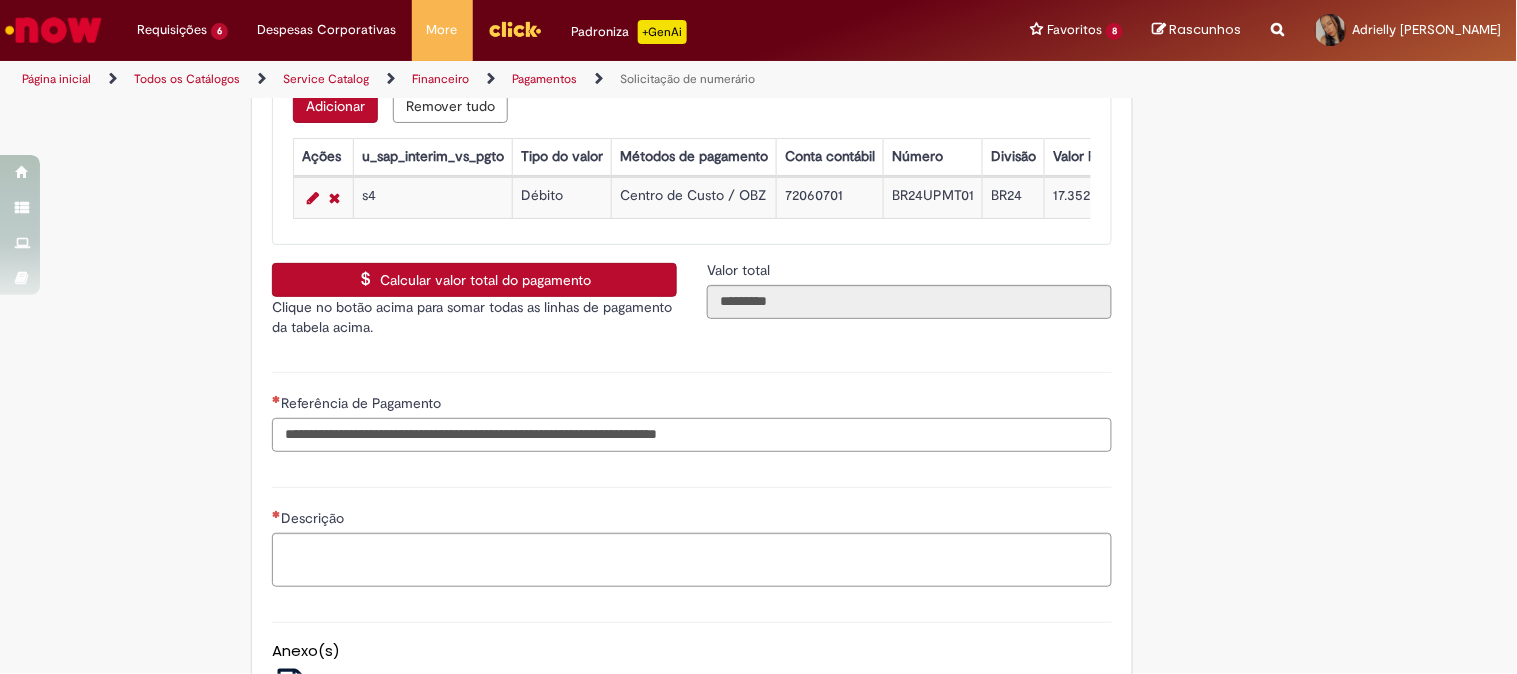 click on "Referência de Pagamento" at bounding box center (692, 435) 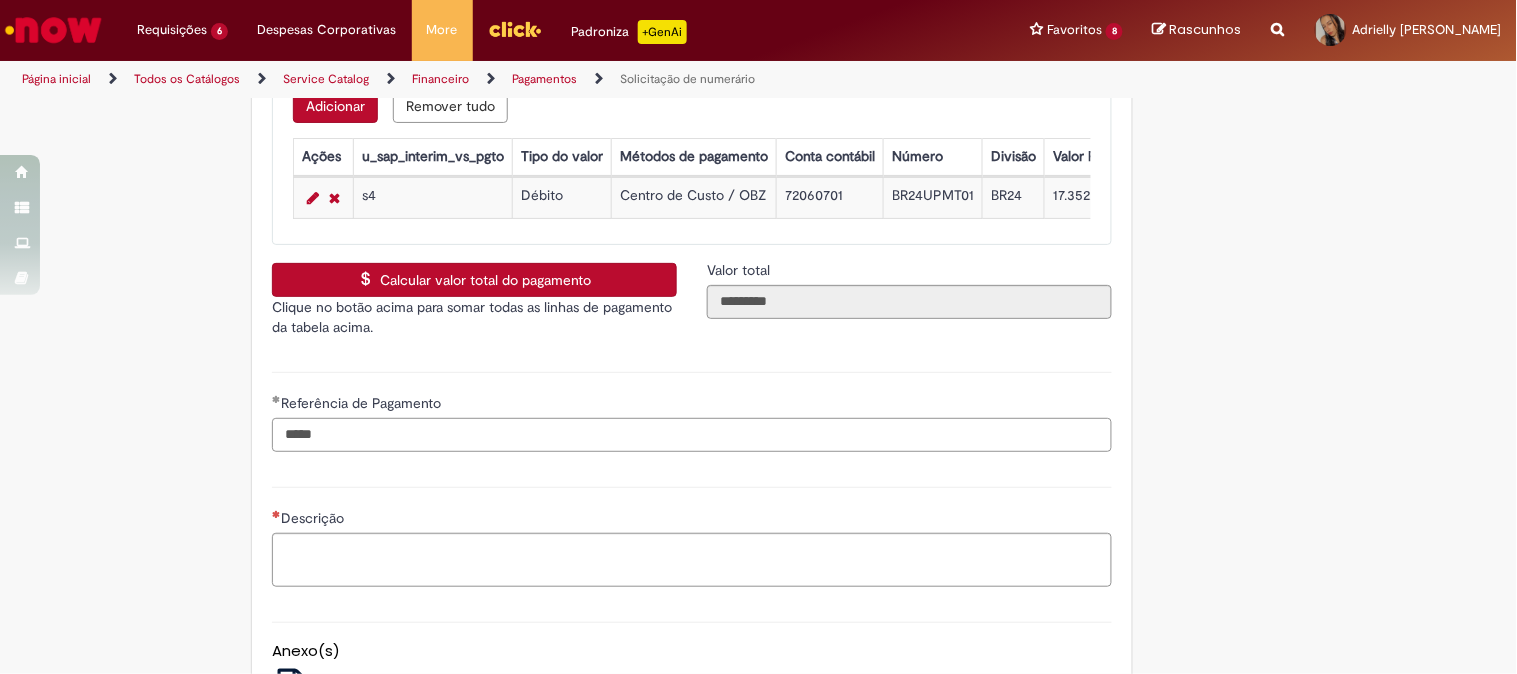 paste on "*****" 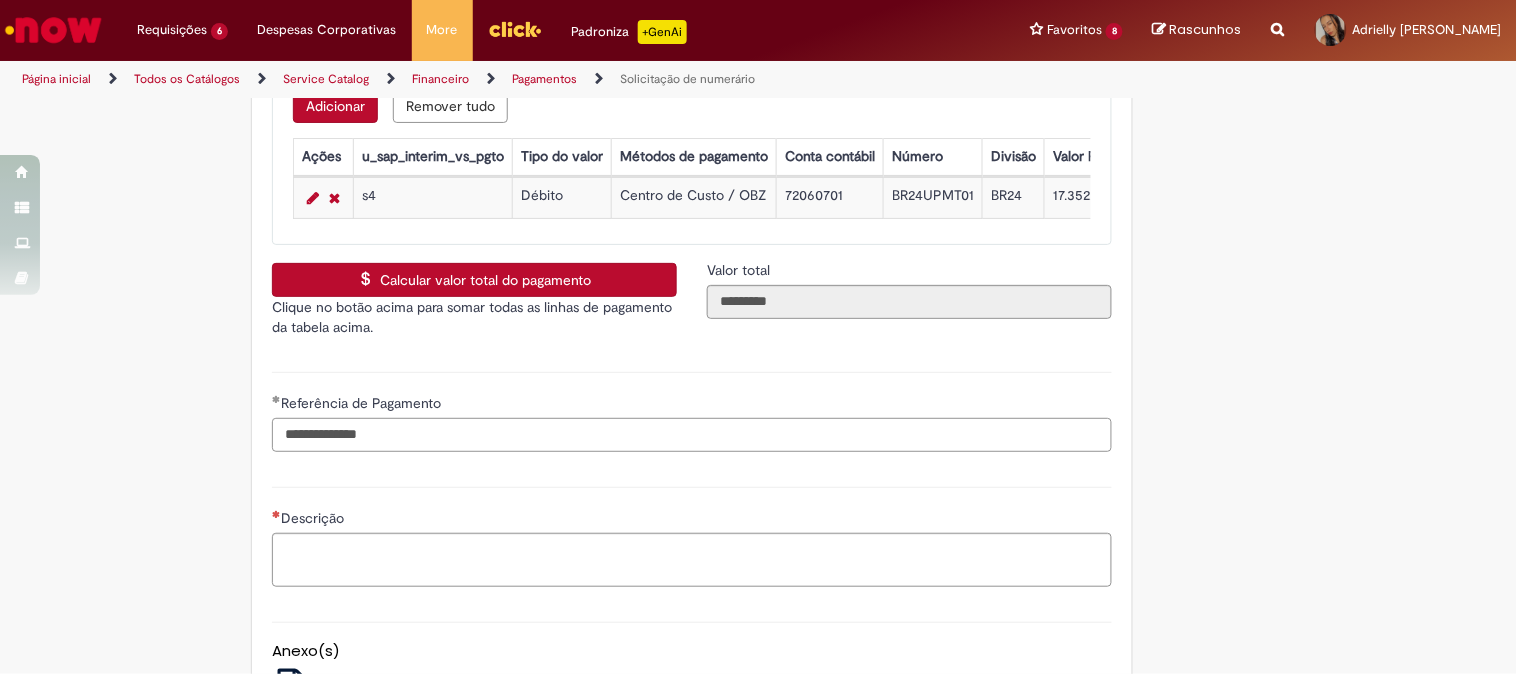paste on "****" 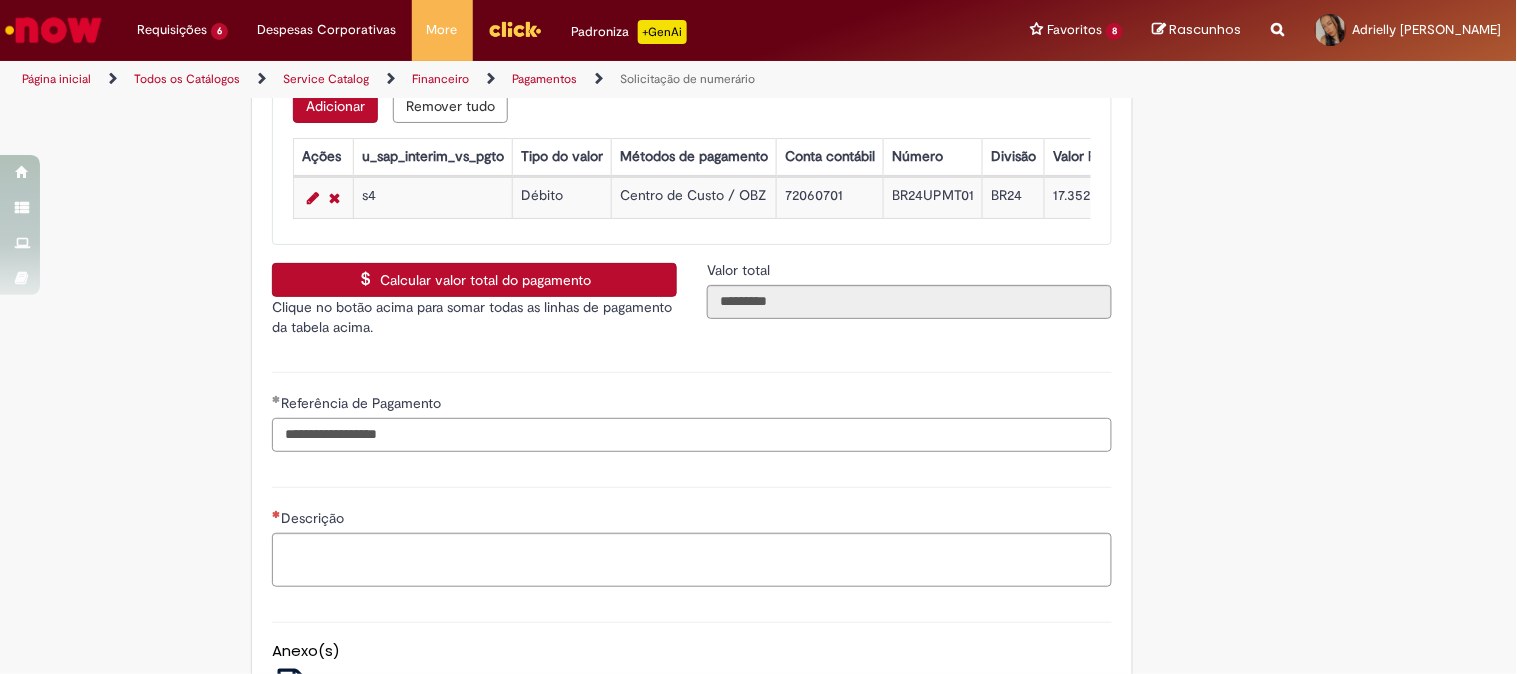 type on "**********" 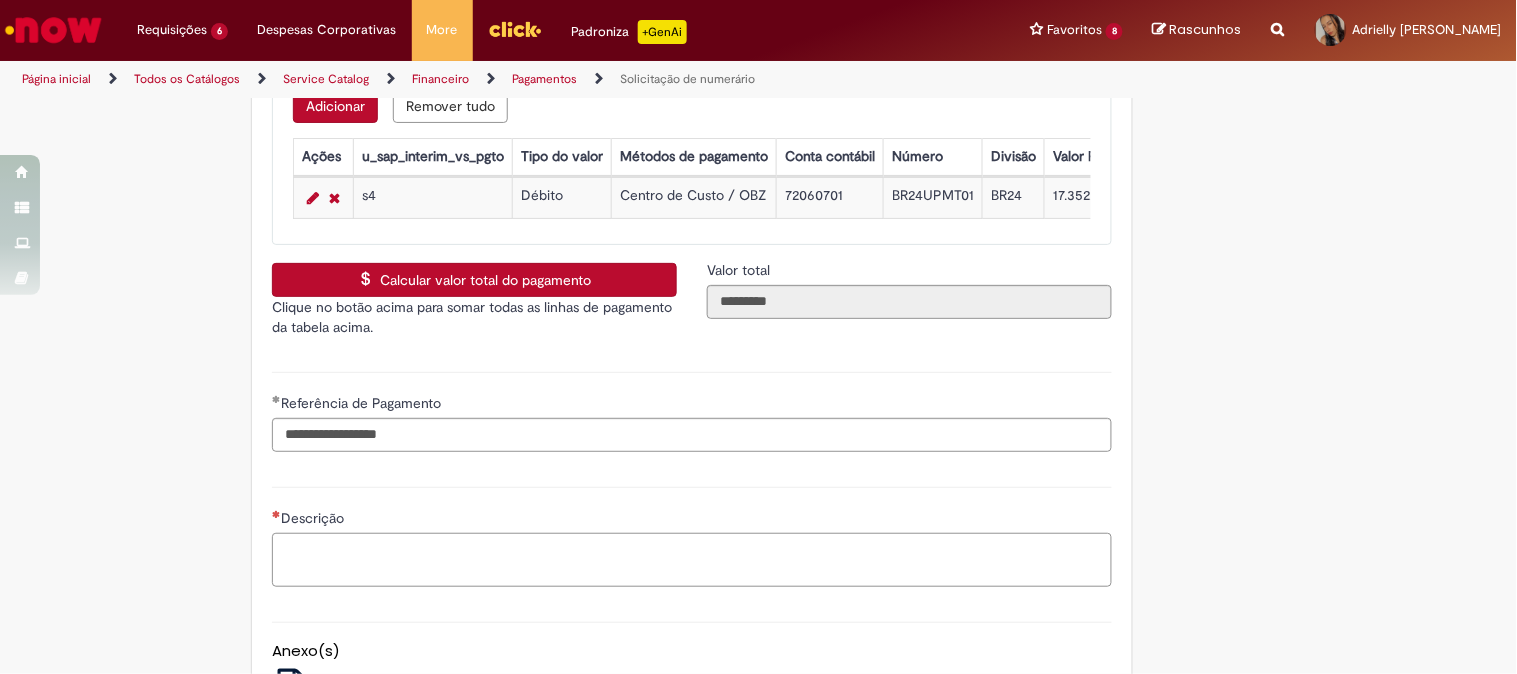 click on "Descrição" at bounding box center [692, 560] 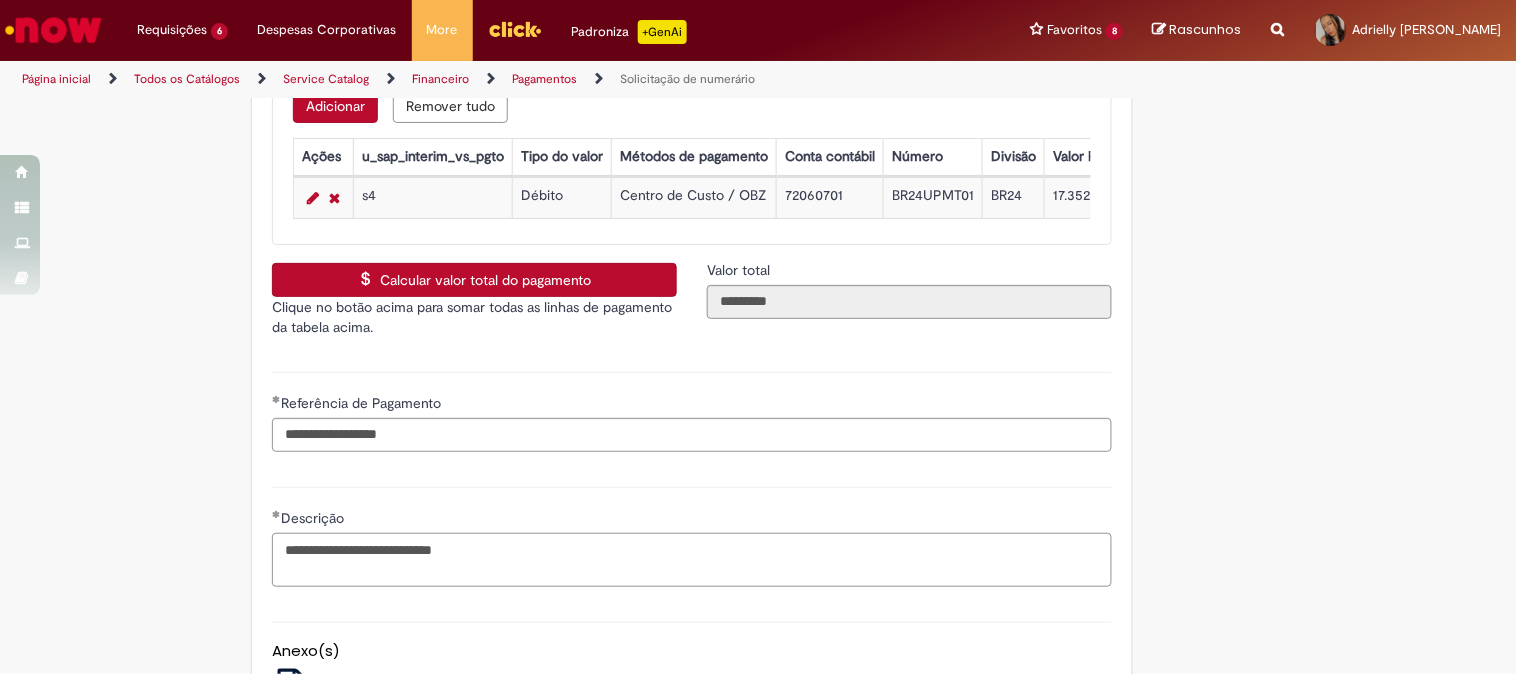 scroll, scrollTop: 3646, scrollLeft: 0, axis: vertical 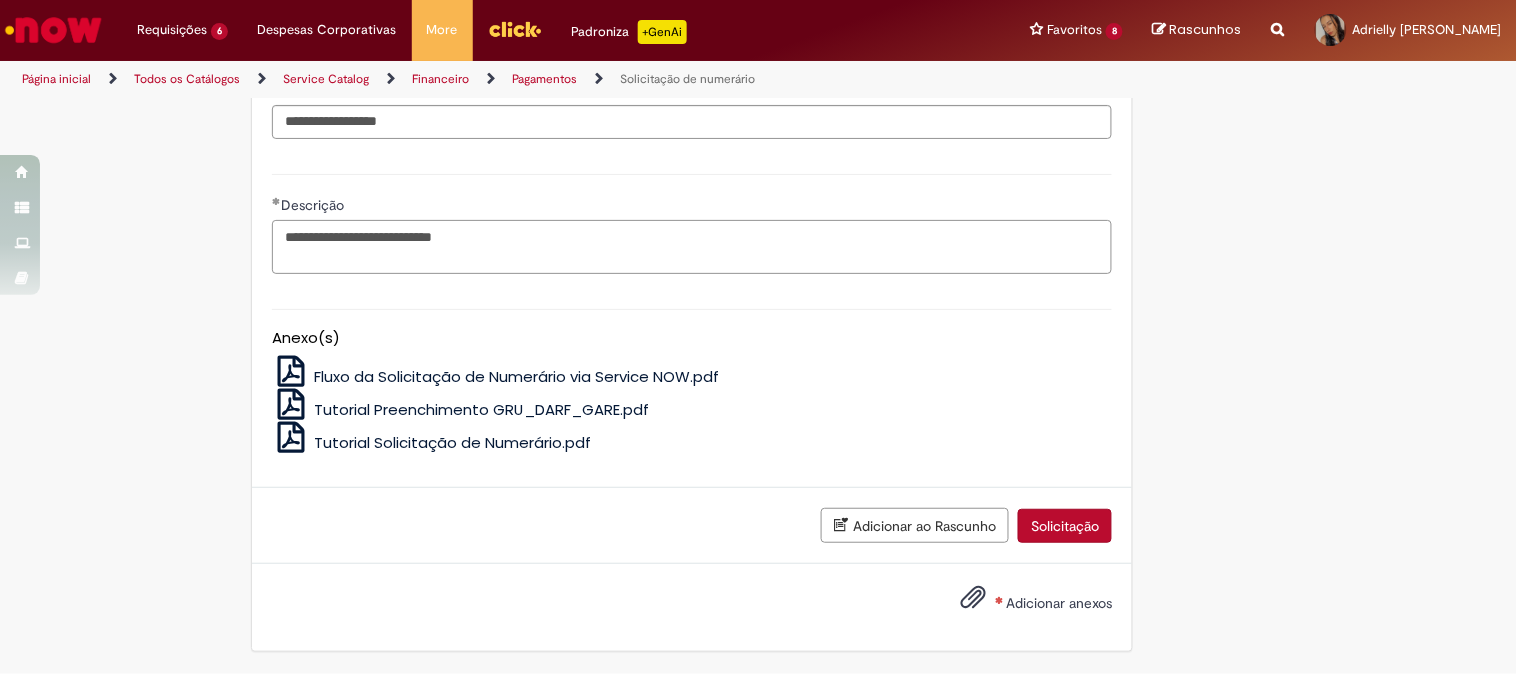 type on "**********" 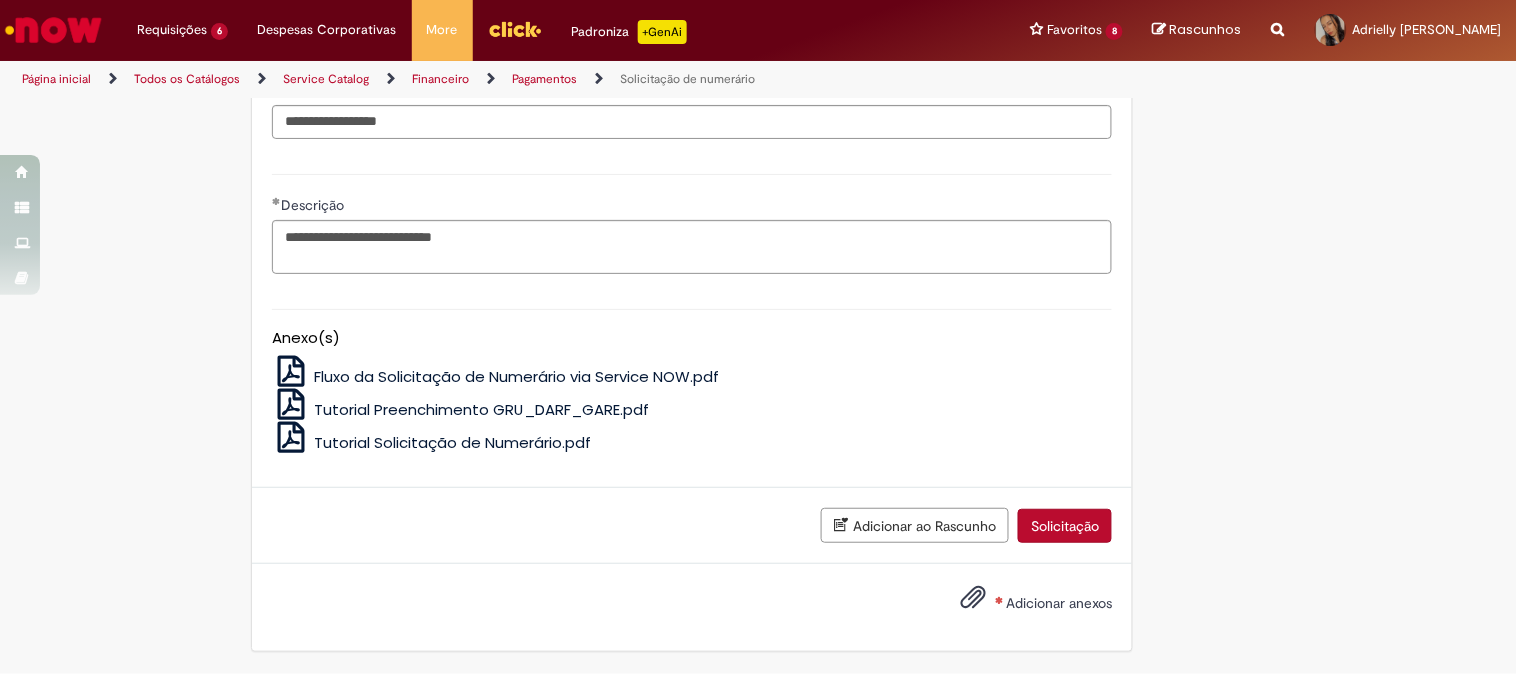 click on "Adicionar anexos" at bounding box center (1021, 604) 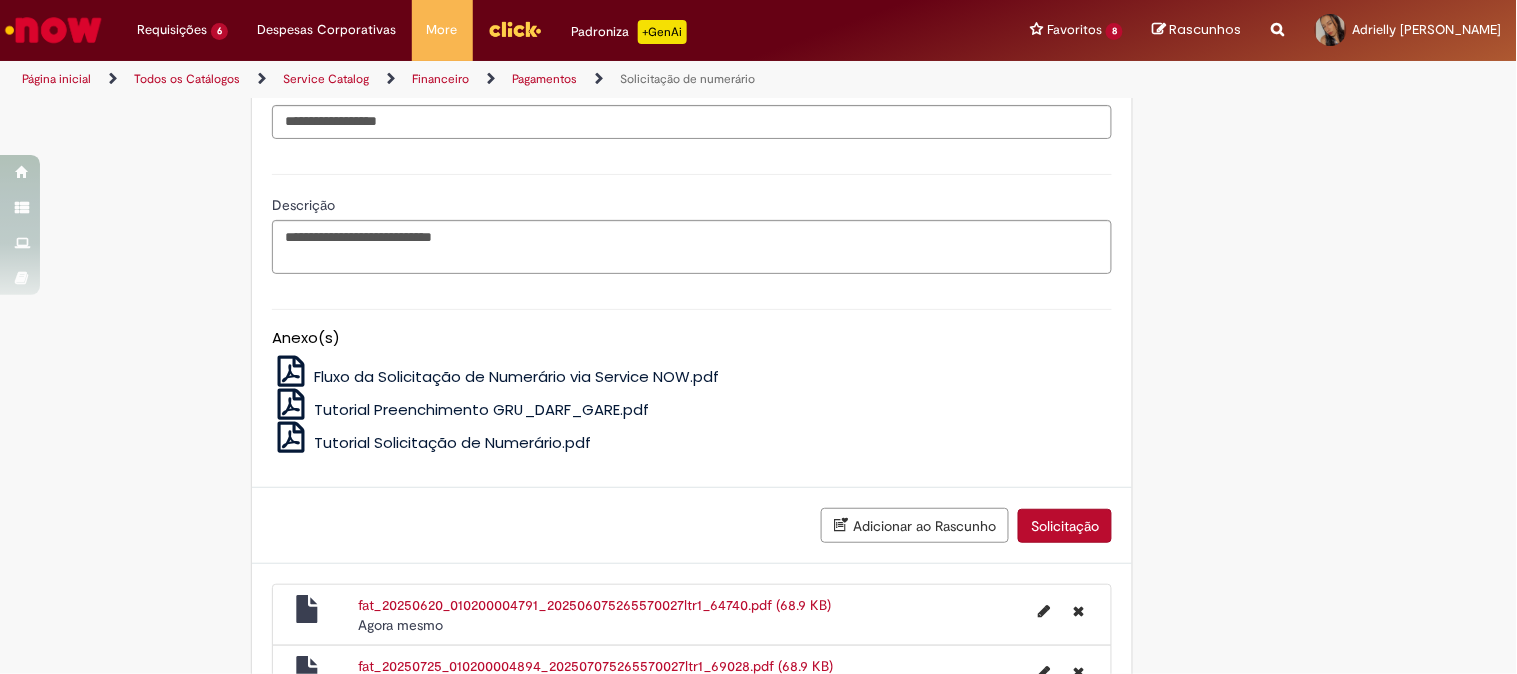 click on "Solicitação" at bounding box center [1065, 526] 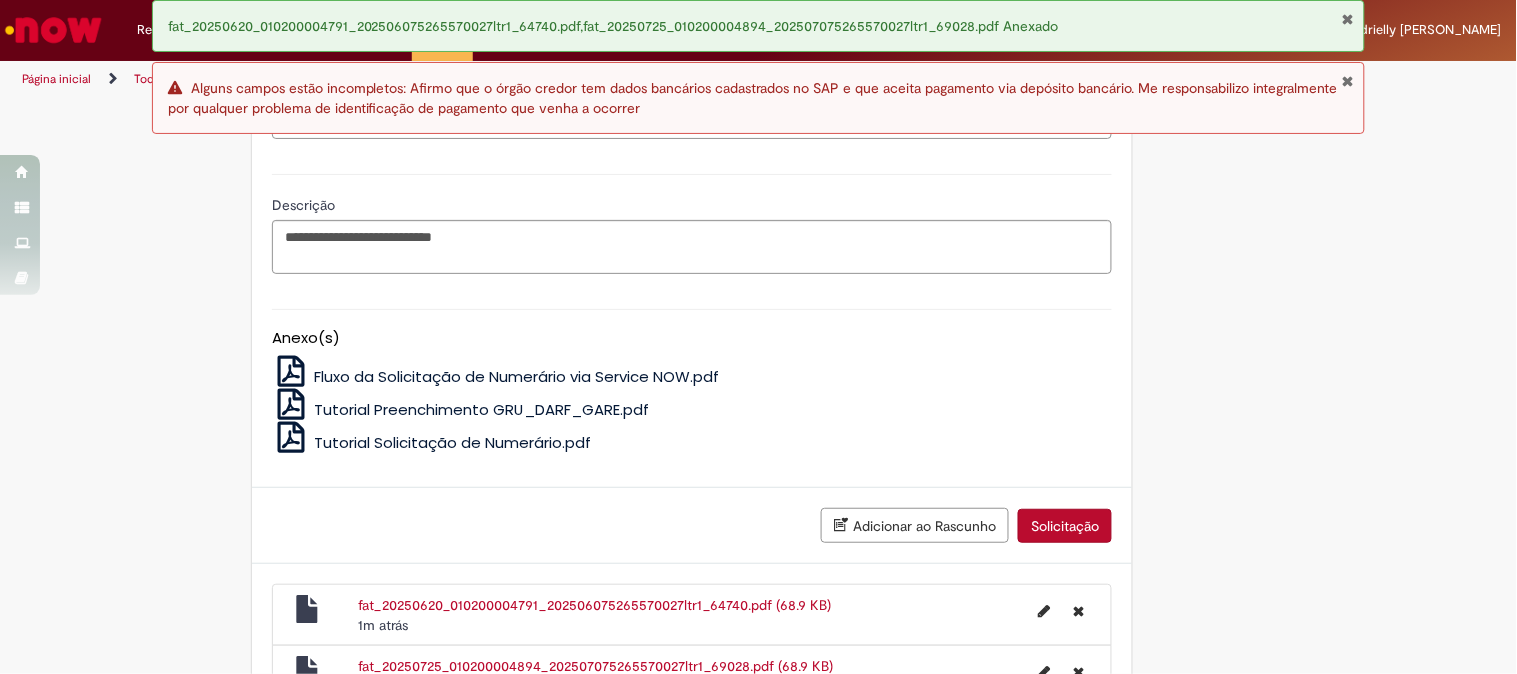 scroll, scrollTop: 3142, scrollLeft: 0, axis: vertical 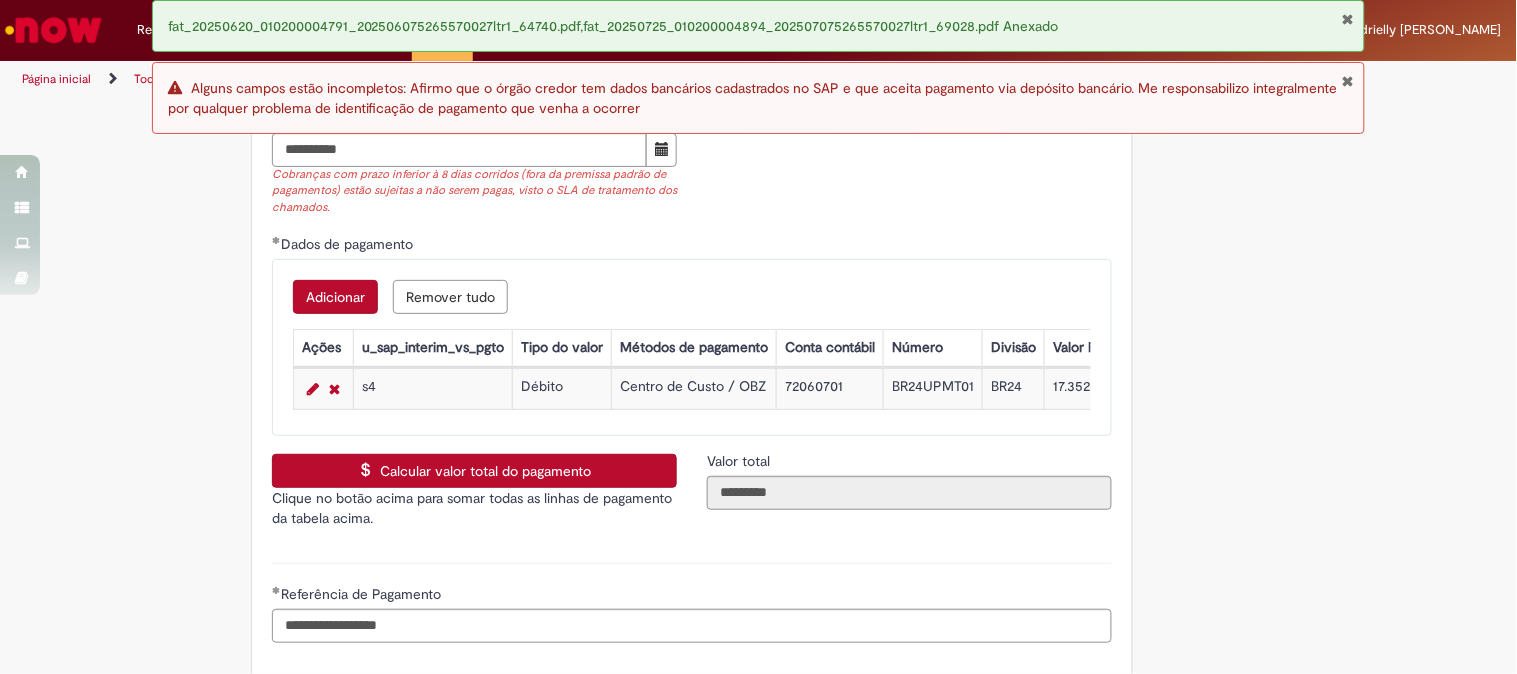 click on "Adicionar a Favoritos
Solicitação de numerário
Oferta para pagamentos em moeda nacional (BRL) que não caracterizem prestações de serviço, despesas operacionais ou suprimentos.
Orientações:
* SNS abertas de  Unidades tombadas  para o S4 Hana em nome de terceiros sem ID próprio Ambev (99....)  não poderão  ser atendidas por  limitação sistêmica.
*Após aprovação do chamado nossa automação roda nos horários:   >  9h, 10h, 13h, 15h, 18h.
* Para que a solicitação prossiga a etapa de Validação é necessário que o campo  "Favorecido"  tenha inserido um par interno (ID próprio Ambev) para que o Workday consiga ler a hierarquia de aprovação dele no SAP Hana.
Nesse sentido, ofertas abertas que tenham terceiros como Favorecidos  não poderão cumprir fluxo.
* A interface do sistema lê exclusivamente  competência da unidade" at bounding box center (759, -866) 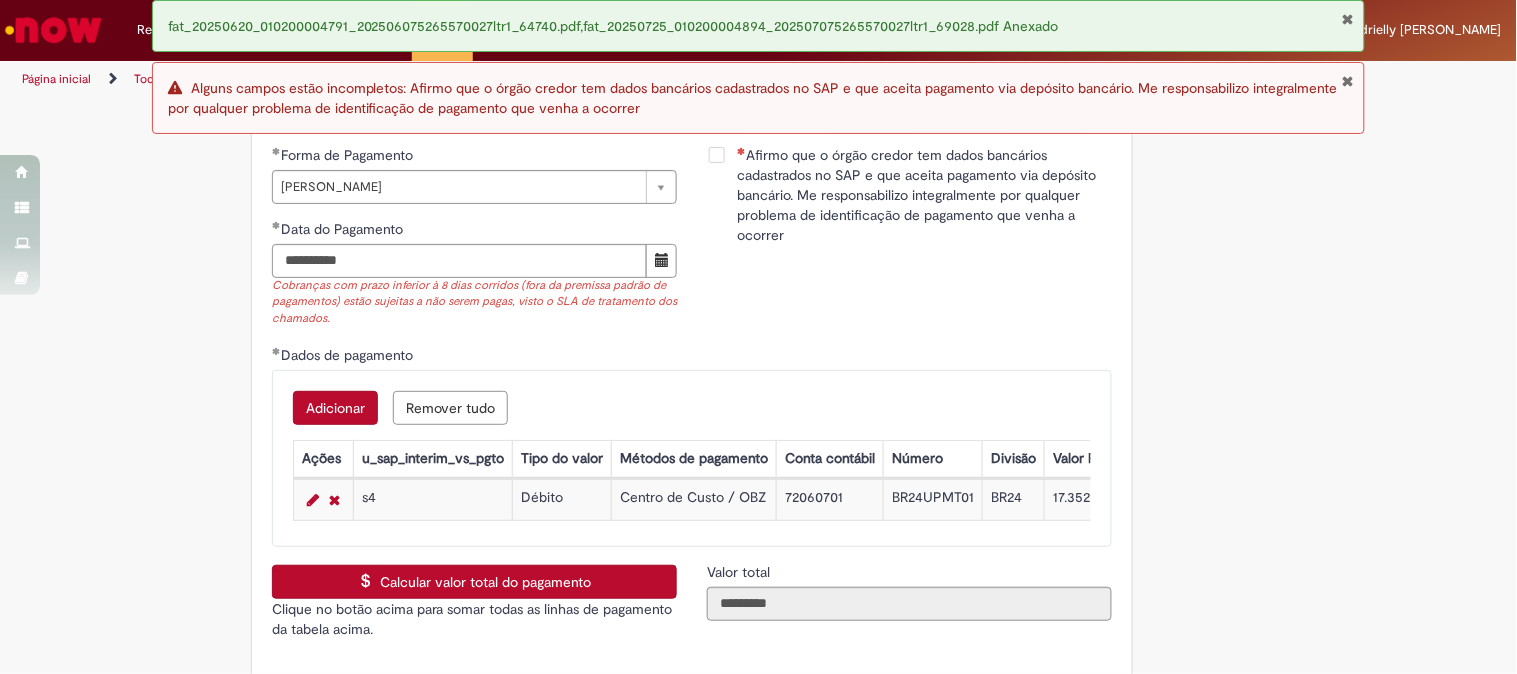 scroll, scrollTop: 2808, scrollLeft: 0, axis: vertical 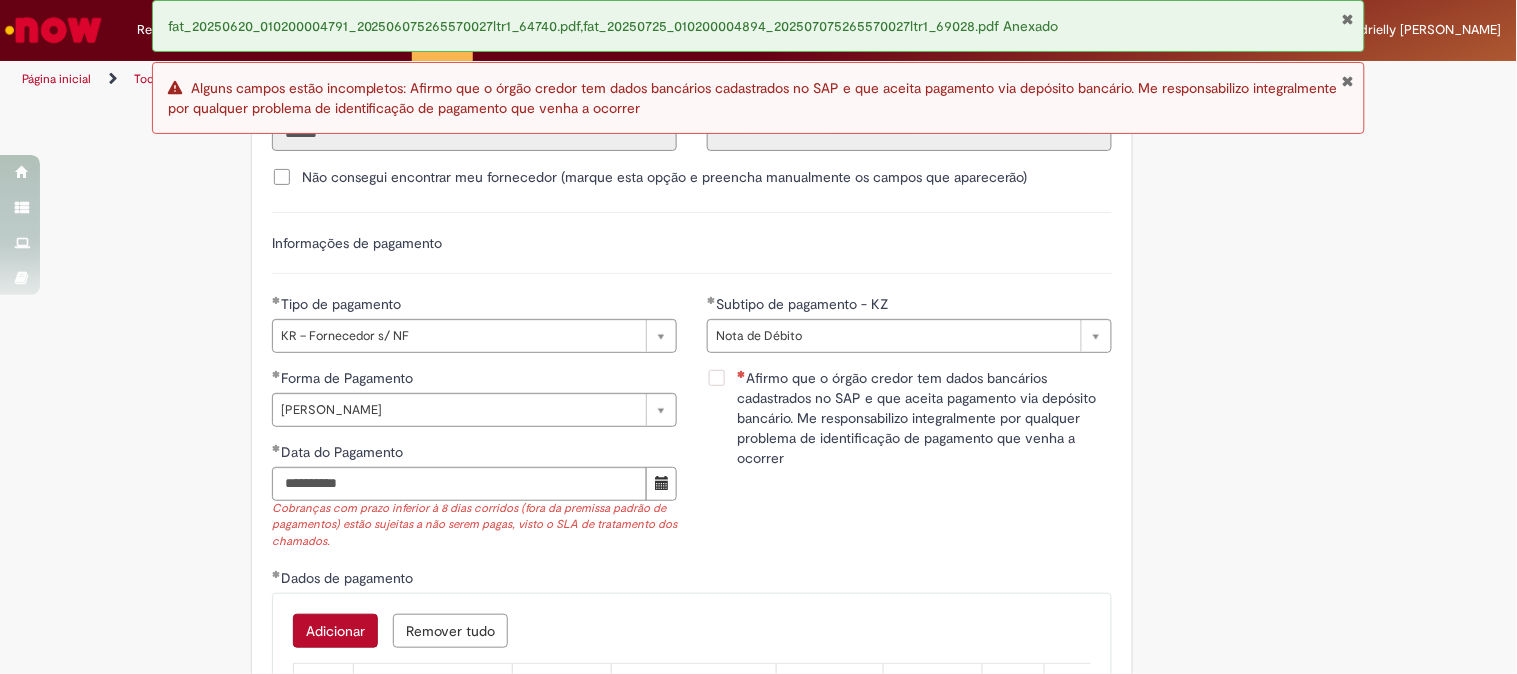 click on "Afirmo que o órgão credor tem dados bancários cadastrados no SAP e que aceita pagamento via depósito bancário. Me responsabilizo integralmente por qualquer problema de identificação de pagamento que venha a ocorrer" at bounding box center [924, 418] 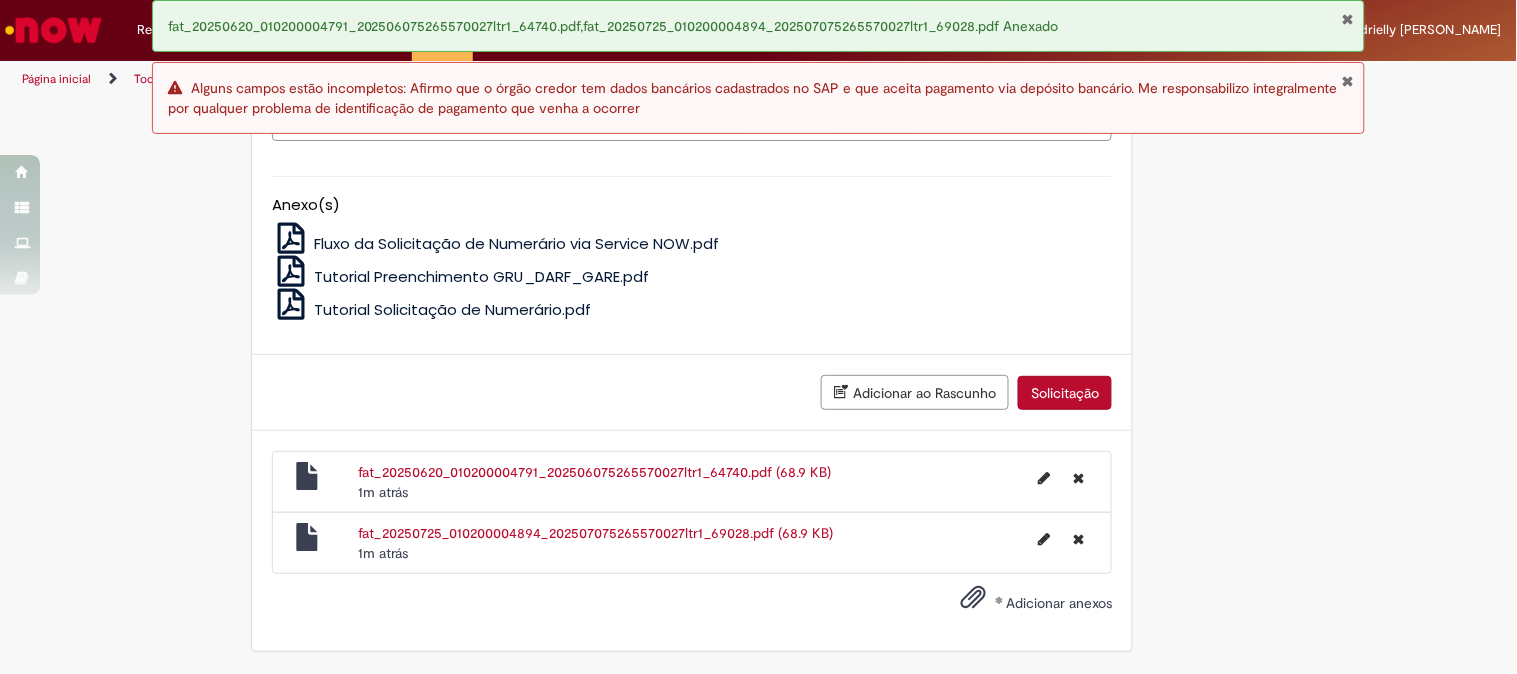 click on "Solicitação" at bounding box center [1065, 393] 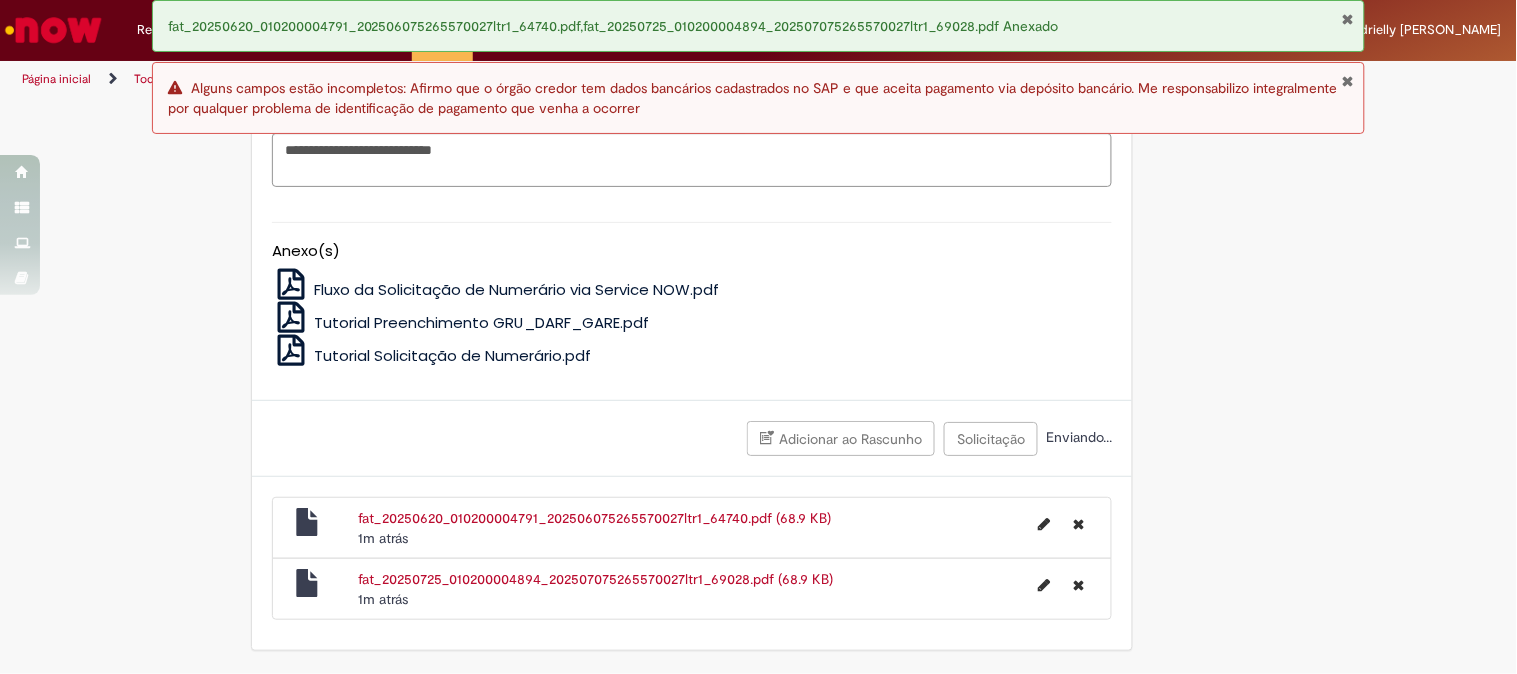 scroll, scrollTop: 3733, scrollLeft: 0, axis: vertical 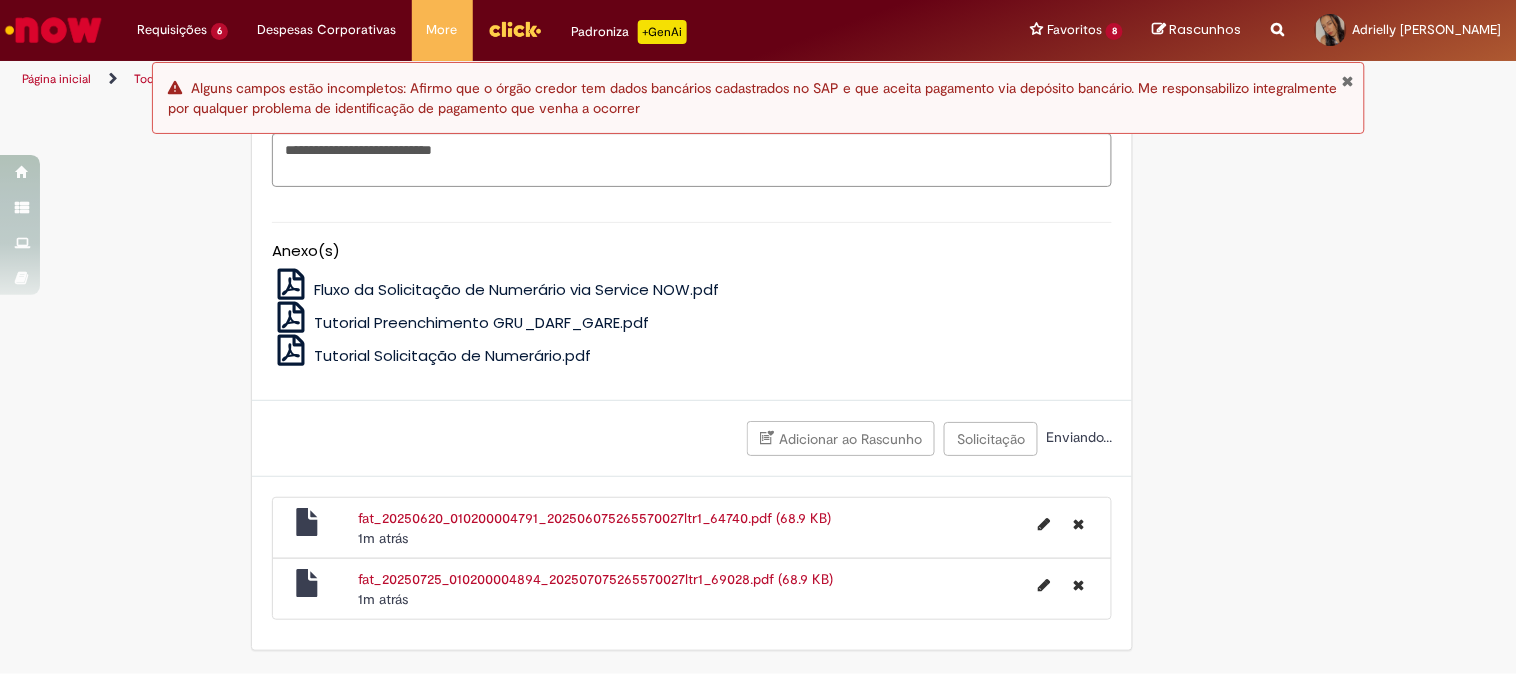 click at bounding box center [1347, 81] 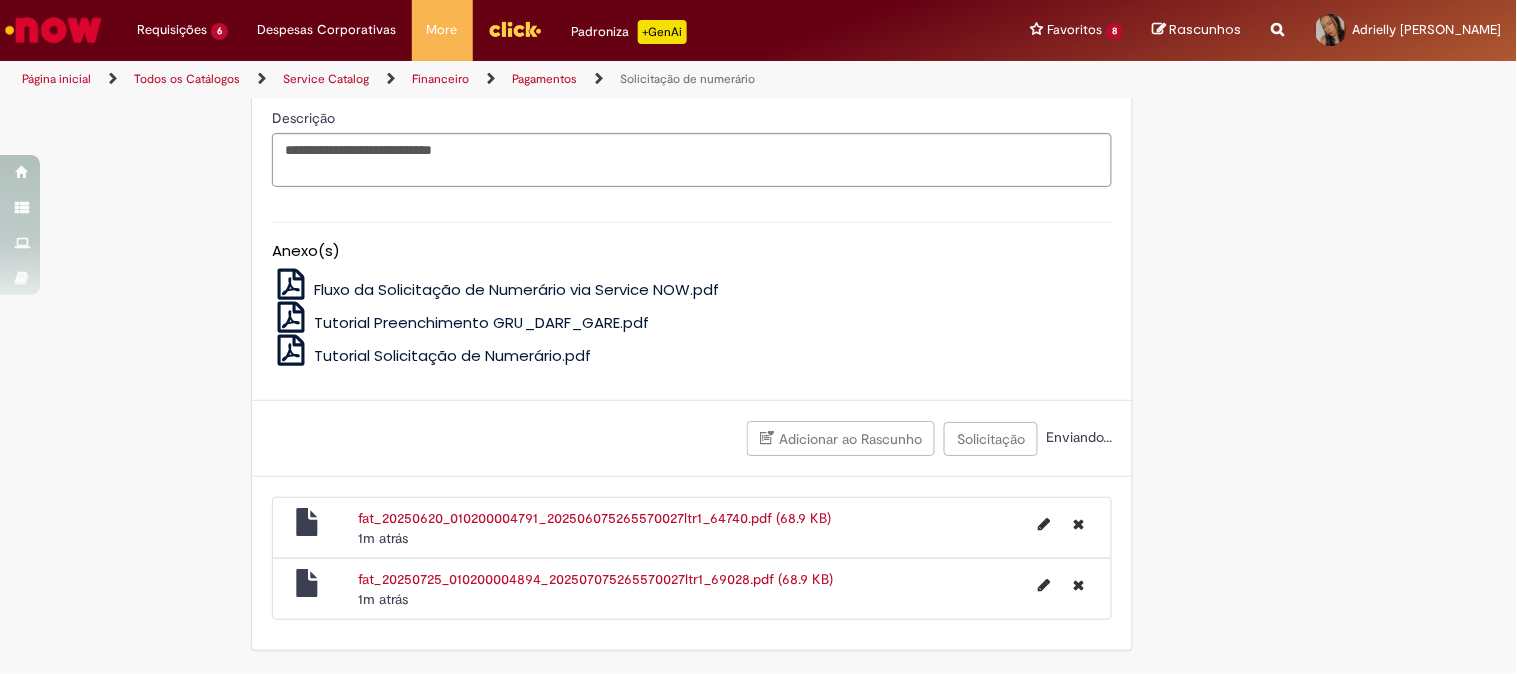 scroll, scrollTop: 0, scrollLeft: 0, axis: both 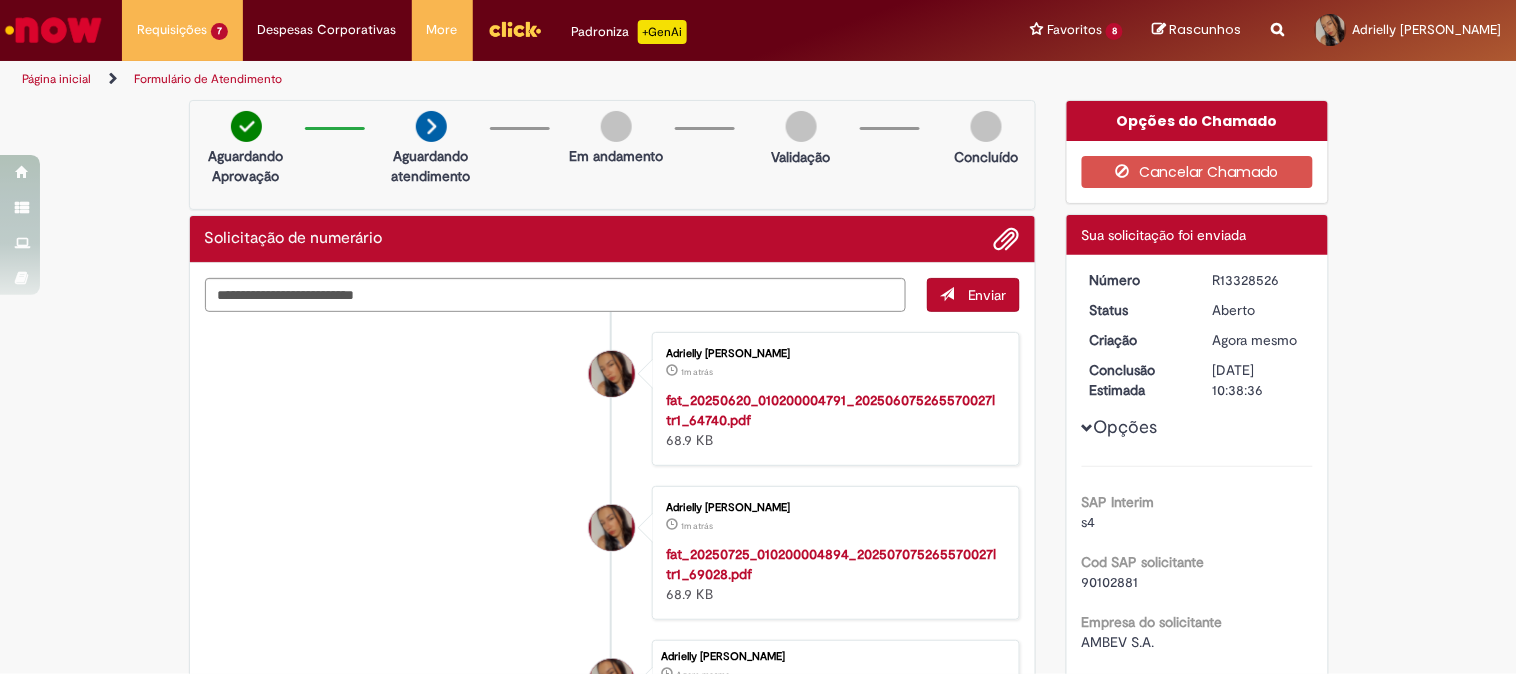 click on "Número
R13328526
Status
[GEOGRAPHIC_DATA]
Criação
Agora mesmo Agora mesmo
Conclusão Estimada
[DATE] 10:38:36
Opções
SAP Interim
s4
Cod SAP solicitante
90102881
Empresa do solicitante
AMBEV S.A.
Código SAP da empresa do solicitante
BR16
Código SAP da localidade do [GEOGRAPHIC_DATA]
BR45
Unidade para o pagamento
F. P. [GEOGRAPHIC_DATA]
Código da Unidade
BR24
CNPJ da Unidade
07526557002749
Nome da Empresa
AMBEV S.A.
Código da empresa
BR16" at bounding box center (1197, 1328) 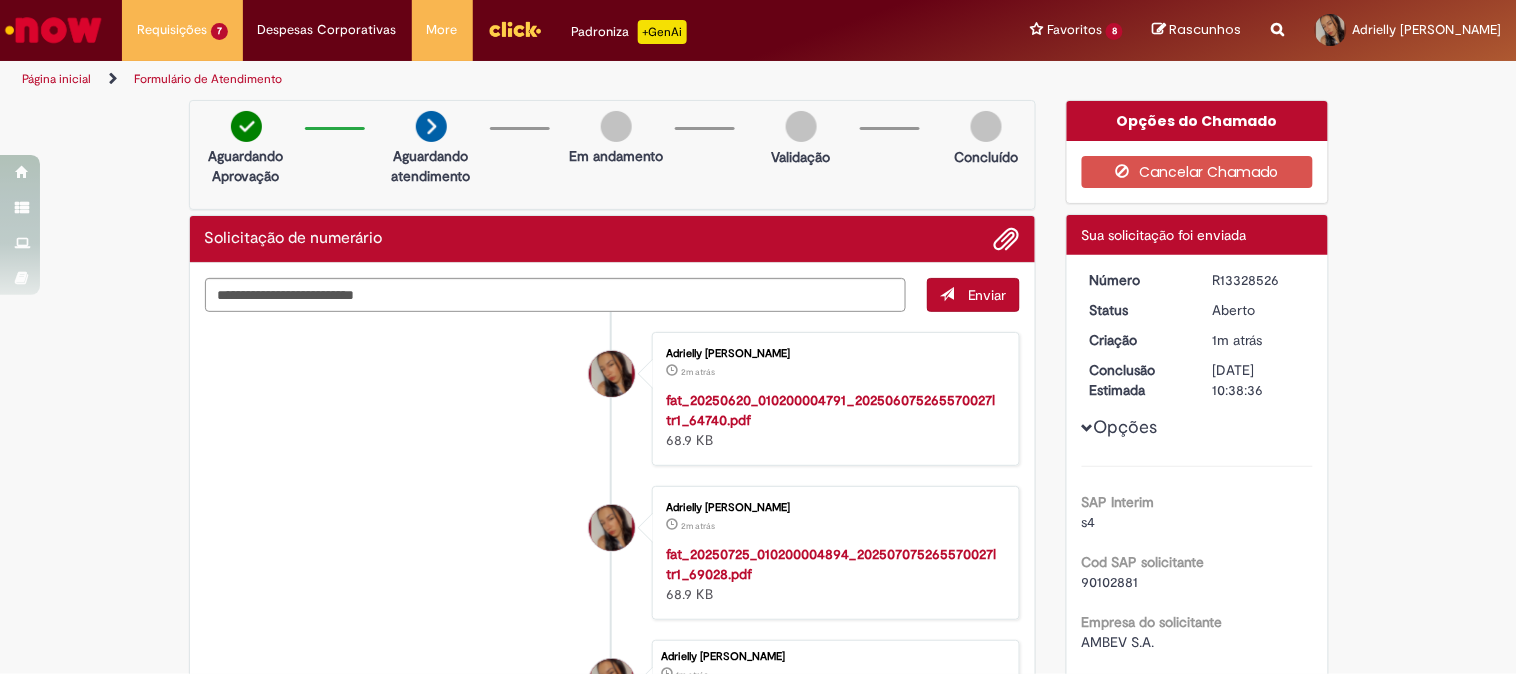 click on "Verificar Código de Barras
Aguardando Aprovação
Aguardando atendimento
Em andamento
Validação
Concluído
Solicitação de numerário
Enviar
Adrielly [PERSON_NAME]
2m atrás 2 minutos atrás
fat_20250620_010200004791_202506075265570027ltr1_64740.pdf  68.9 KB" at bounding box center (758, 1431) 